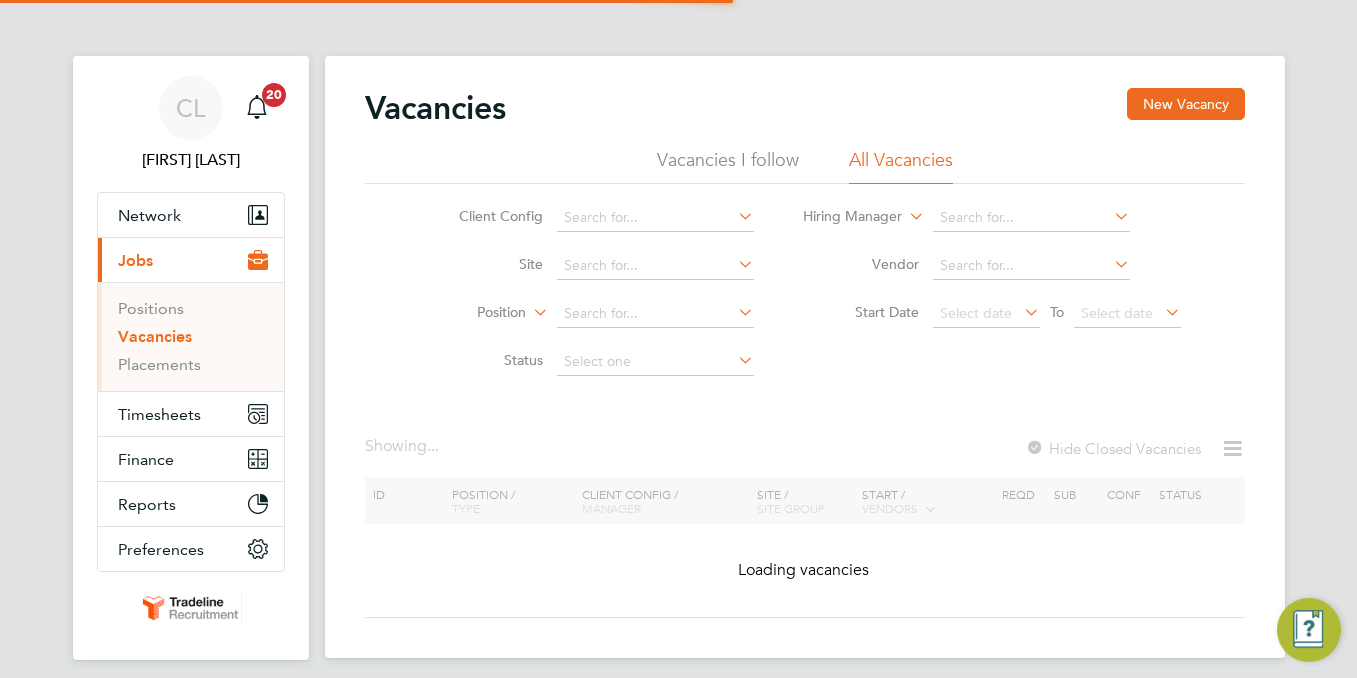 scroll, scrollTop: 0, scrollLeft: 0, axis: both 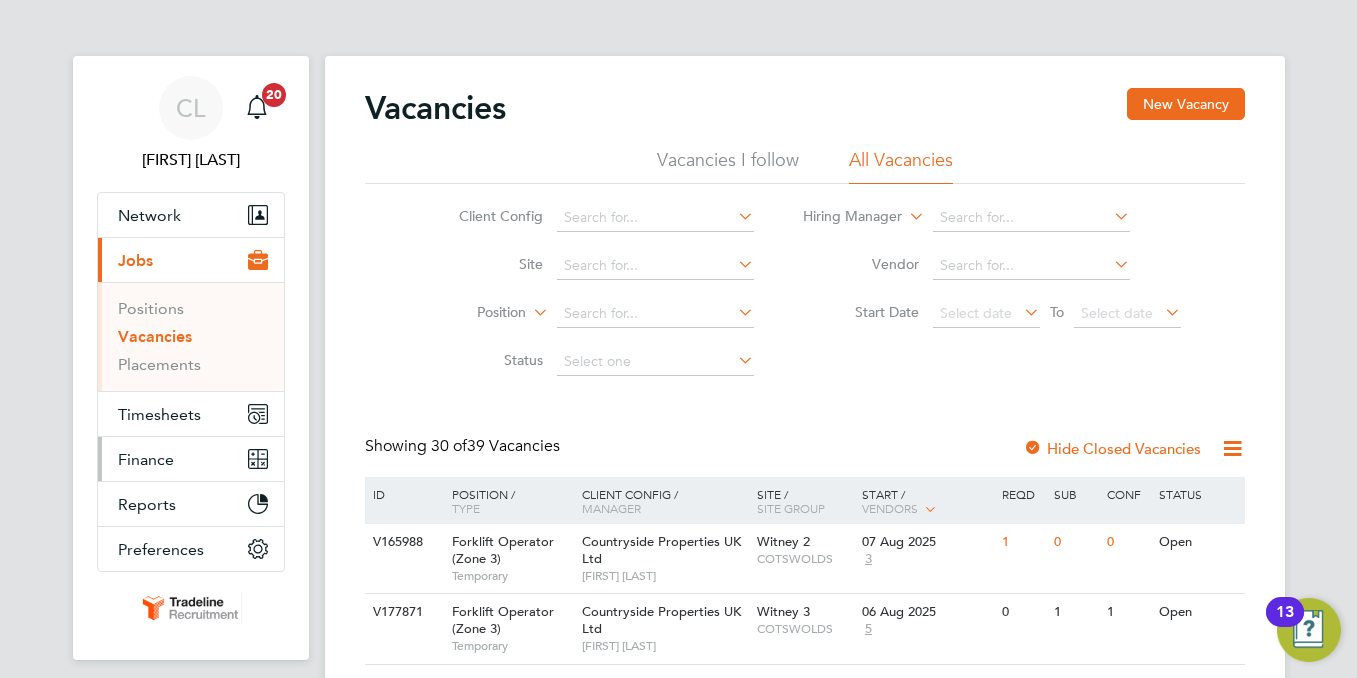 click on "Finance" at bounding box center [146, 459] 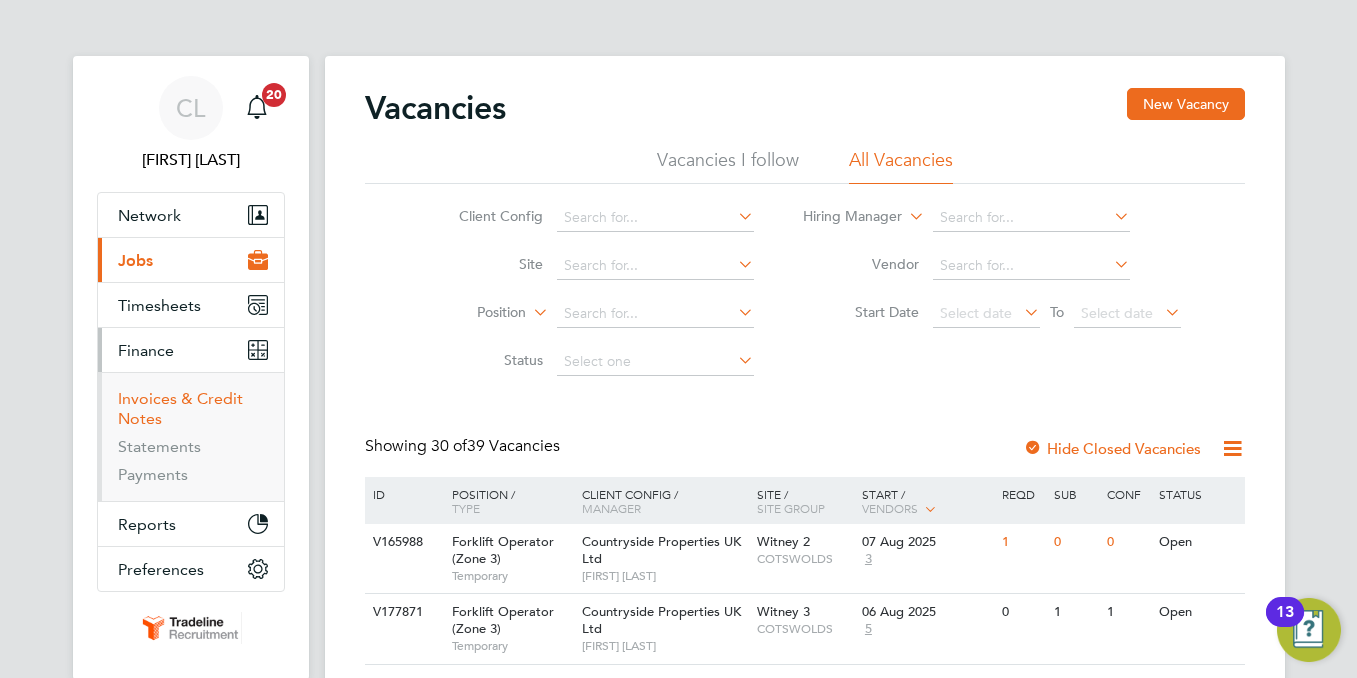 click on "Invoices & Credit Notes" at bounding box center [180, 408] 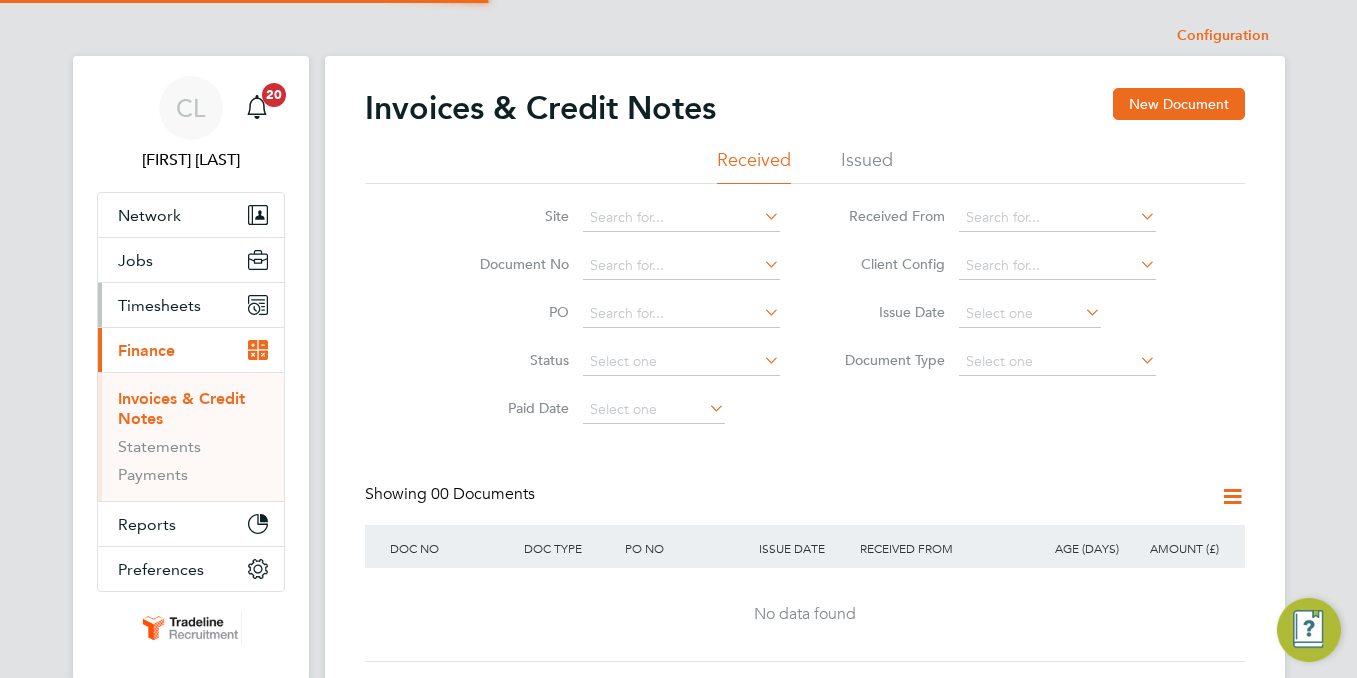 click on "Timesheets" at bounding box center (191, 305) 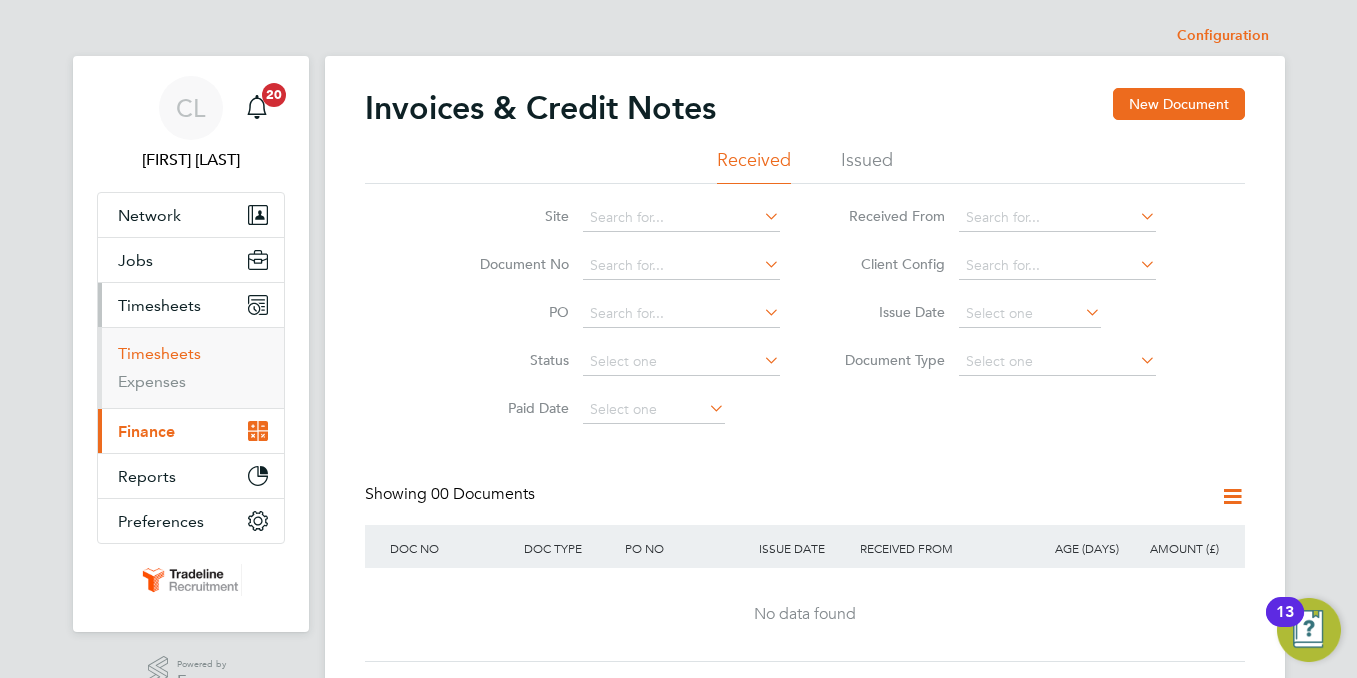click on "Timesheets" at bounding box center [159, 353] 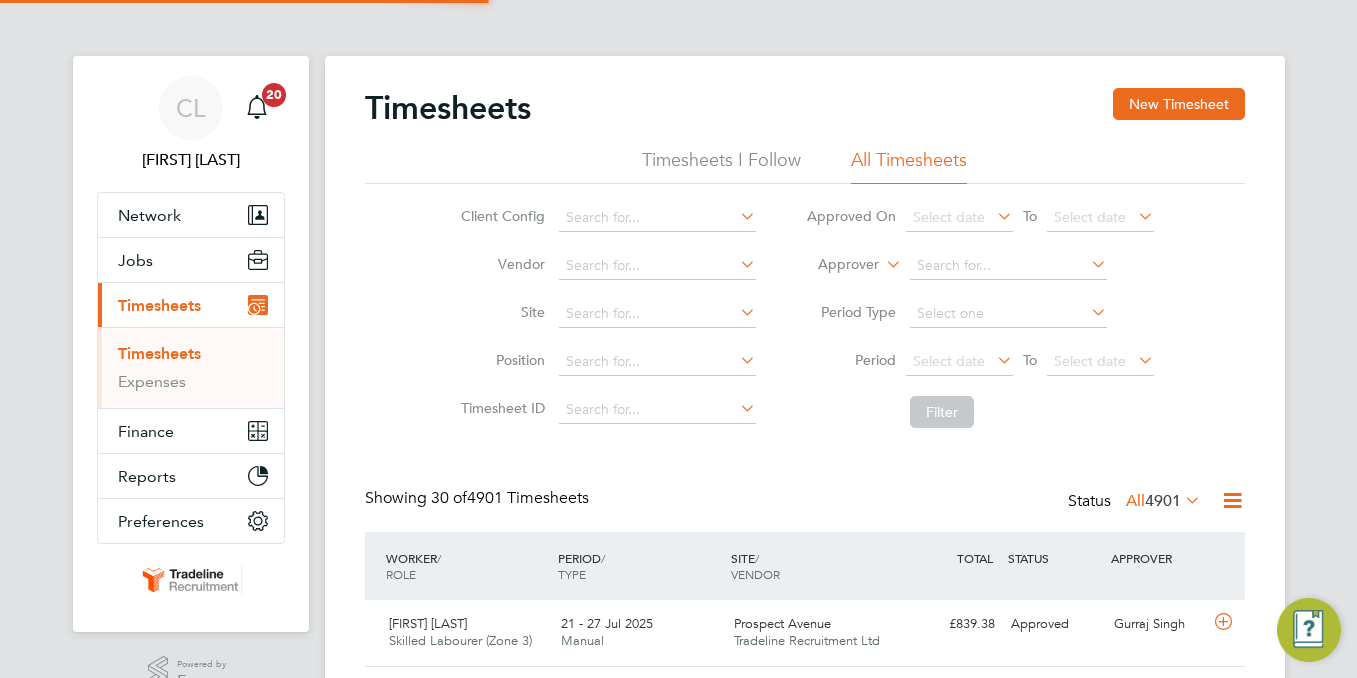 scroll, scrollTop: 10, scrollLeft: 10, axis: both 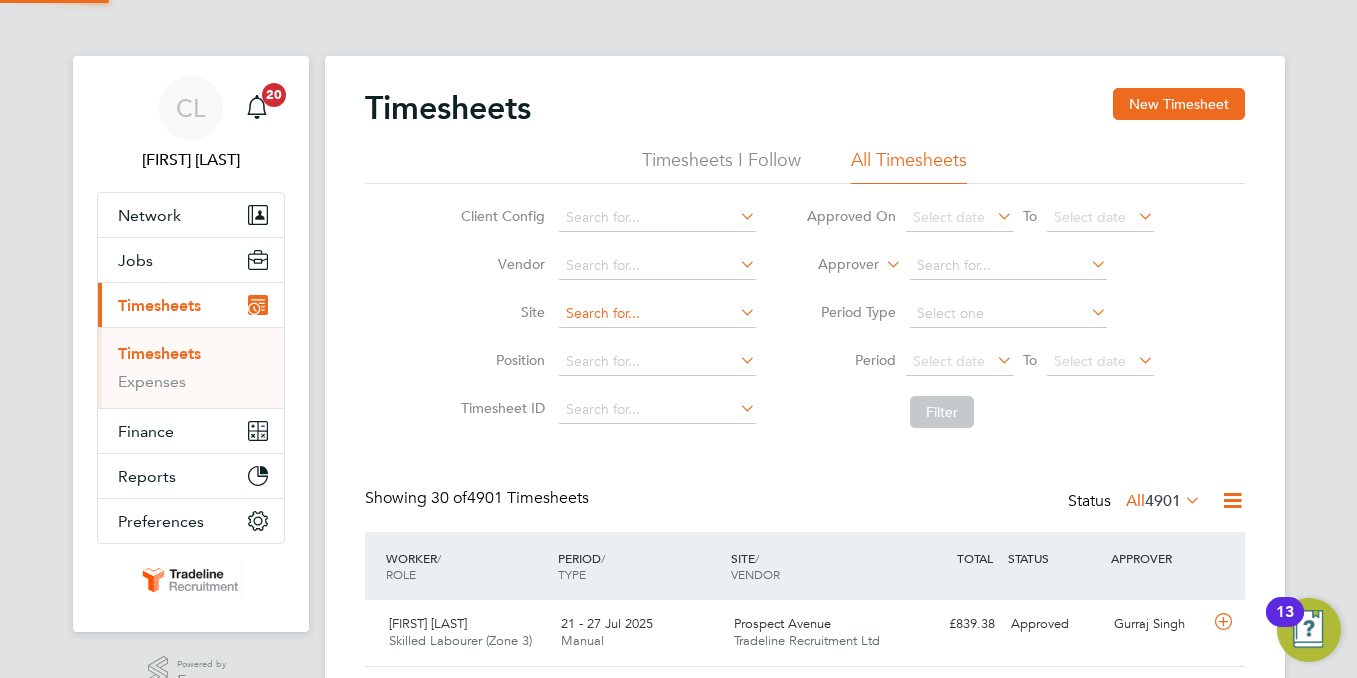 click 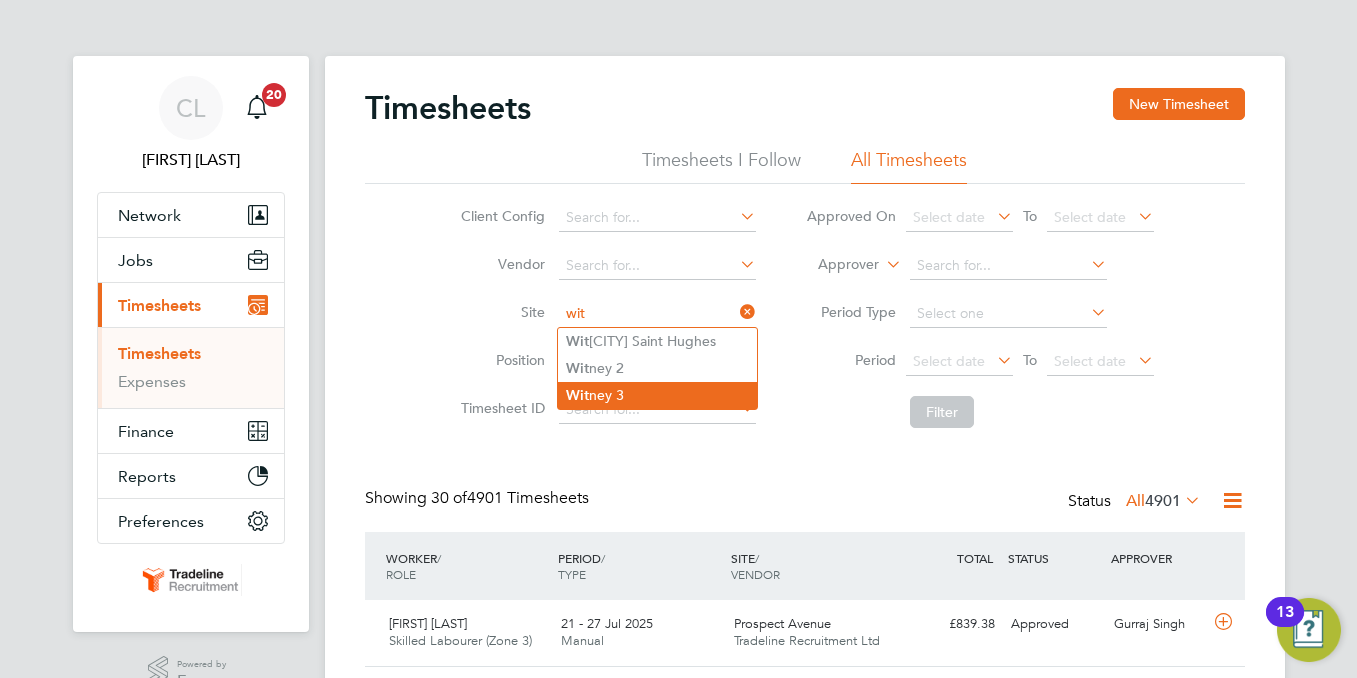 click on "Wit ney 3" 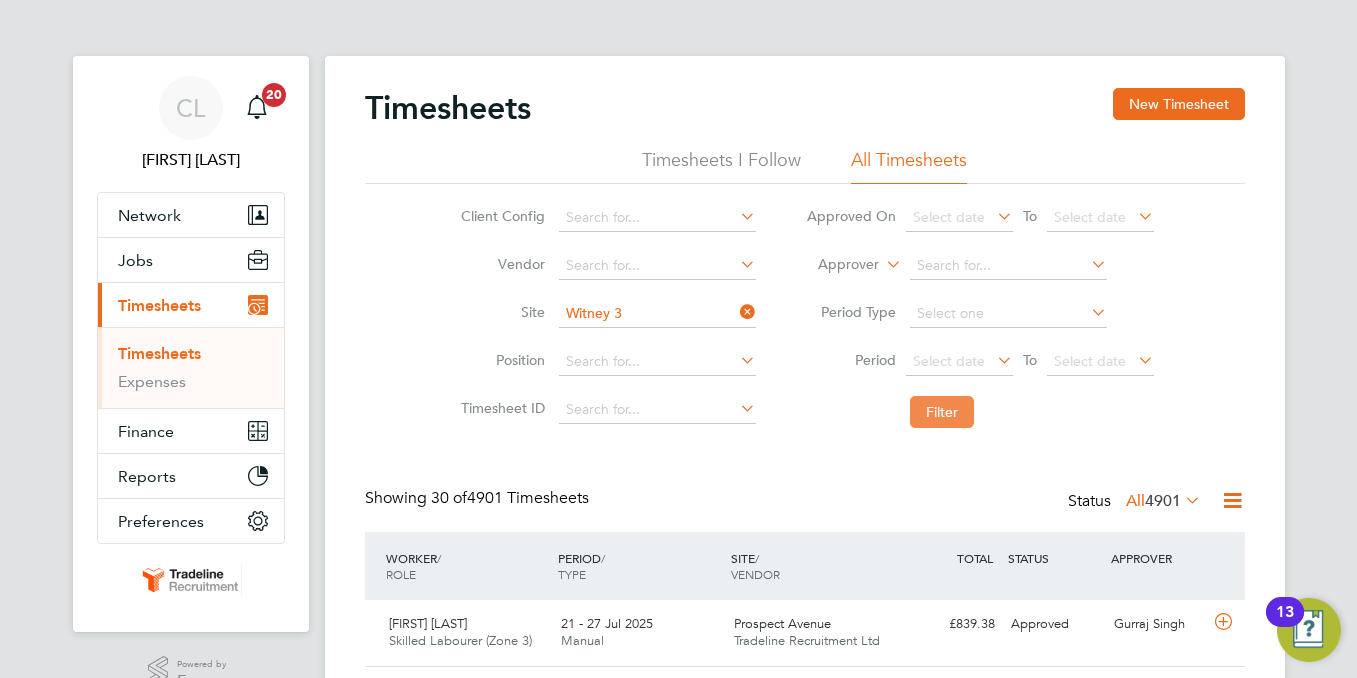 click on "Filter" 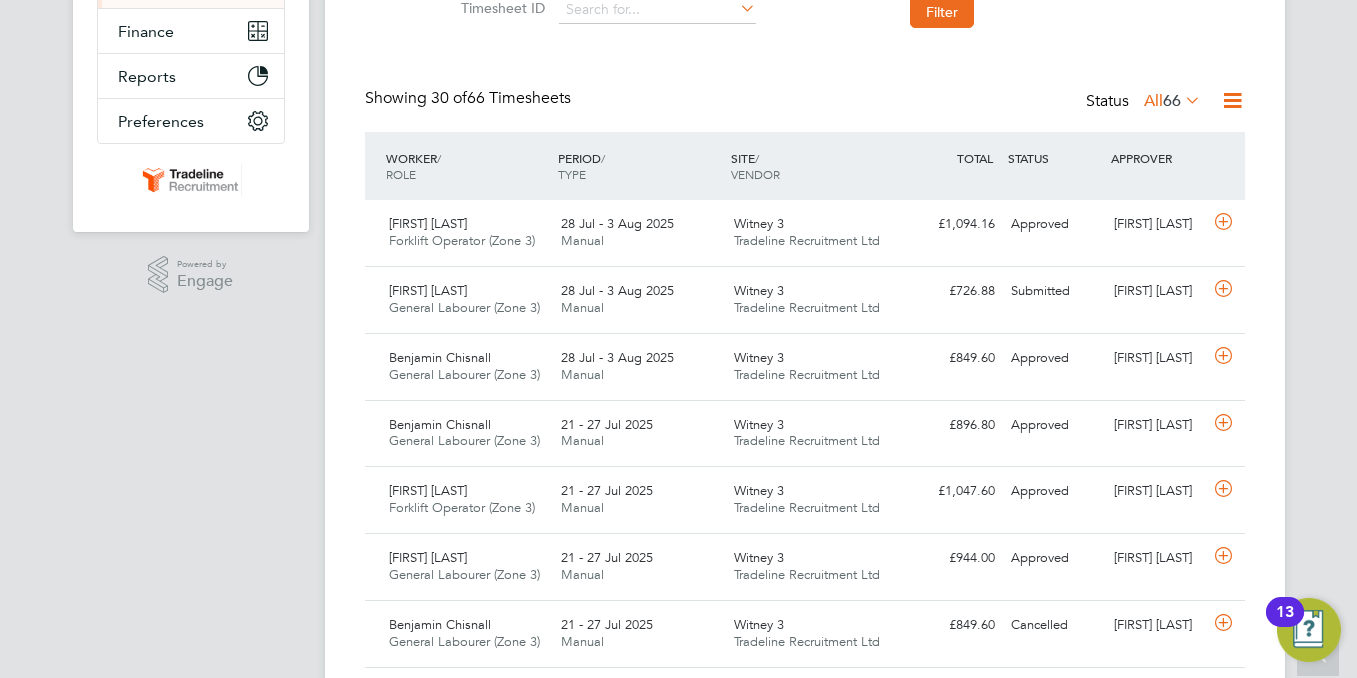 click on "CL   Callum Linnell   Notifications
20   Applications:   Network
Team Members   Businesses   Sites   Workers   Contacts   Jobs
Positions   Vacancies   Placements   Current page:   Timesheets
Timesheets   Expenses   Finance
Invoices & Credit Notes   Statements   Payments   Reports
Margin Report   Report Downloads   Preferences
My Business   Doc. Requirements   VMS Configurations   Notifications   Activity Logs
.st0{fill:#C0C1C2;}
Powered by Engage" at bounding box center [191, 995] 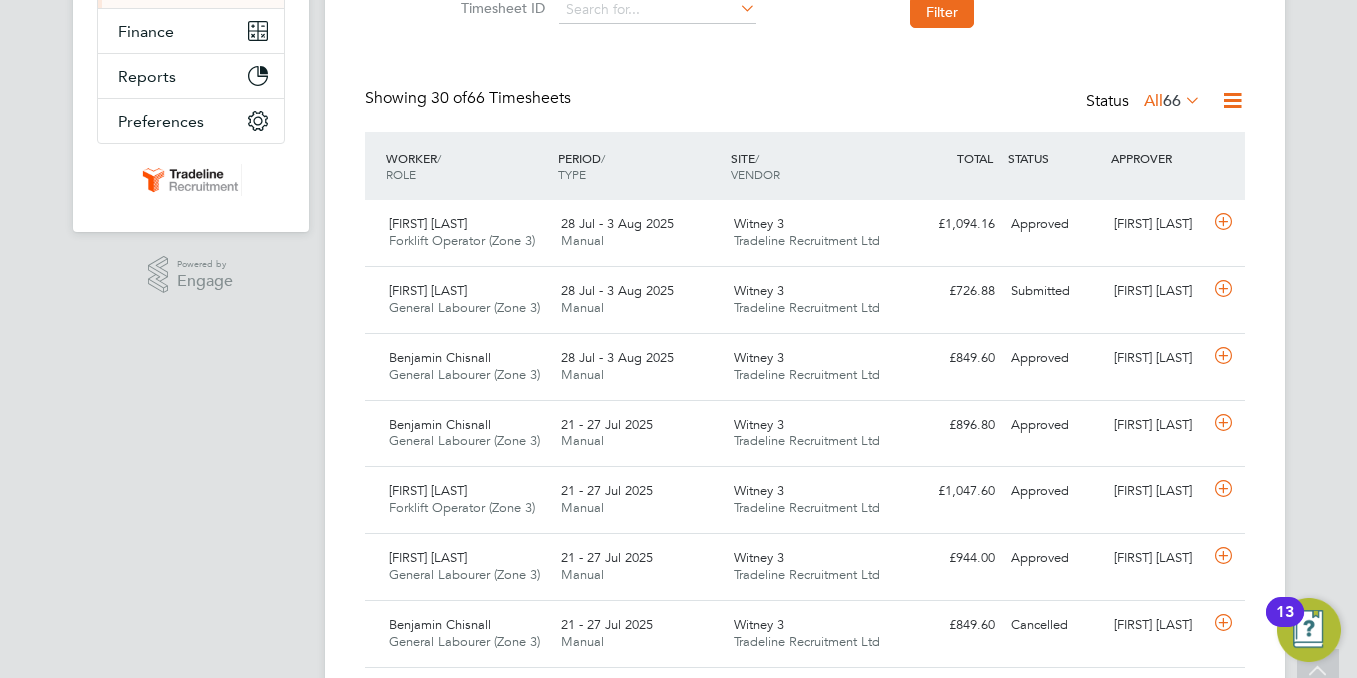 scroll, scrollTop: 0, scrollLeft: 0, axis: both 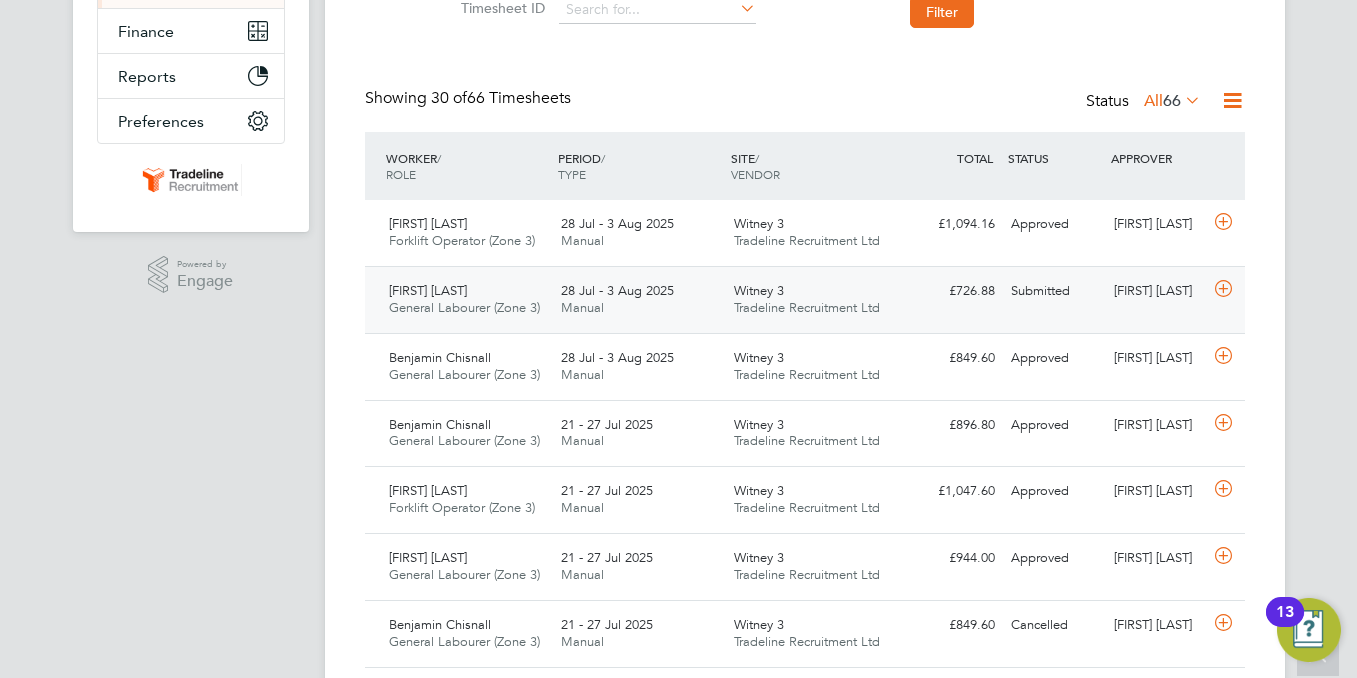 click on "Jaroslaw Grotkowski General Labourer (Zone 3)   28 Jul - 3 Aug 2025 28 Jul - 3 Aug 2025 Manual Witney 3 Tradeline Recruitment Ltd £726.88 Submitted Submitted Gary Uzzell" 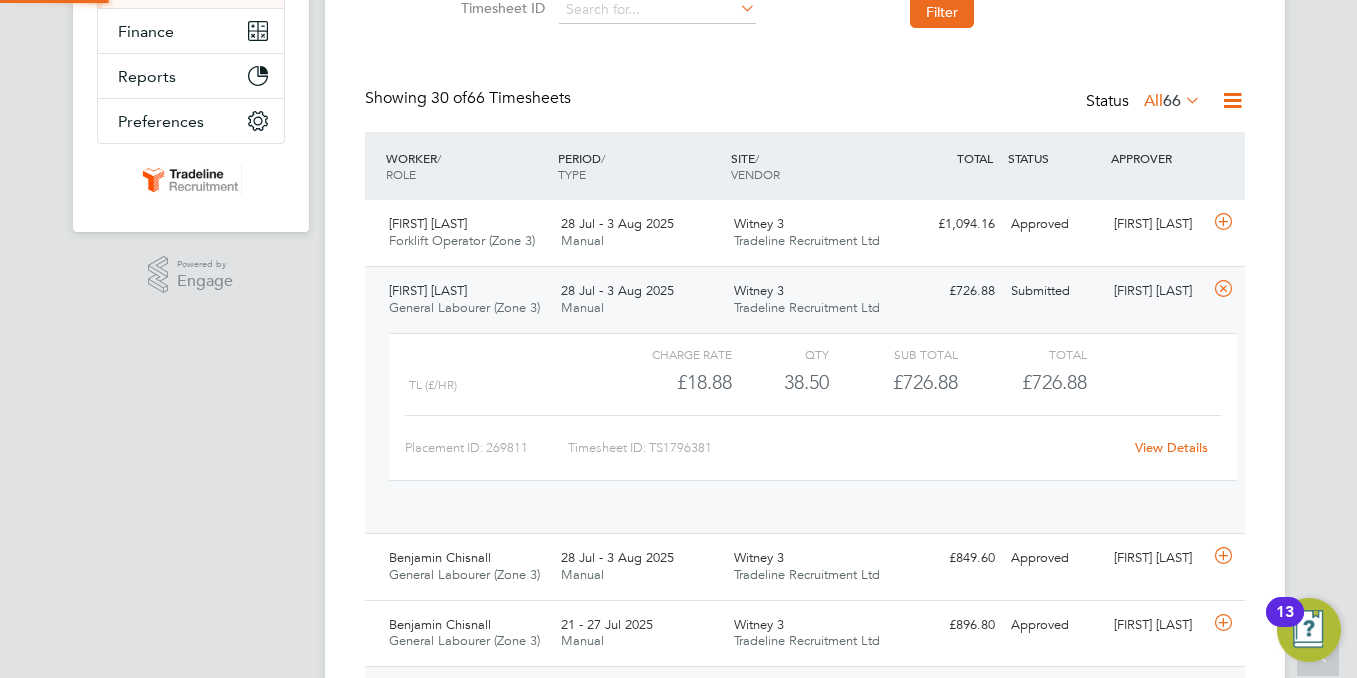 scroll, scrollTop: 10, scrollLeft: 10, axis: both 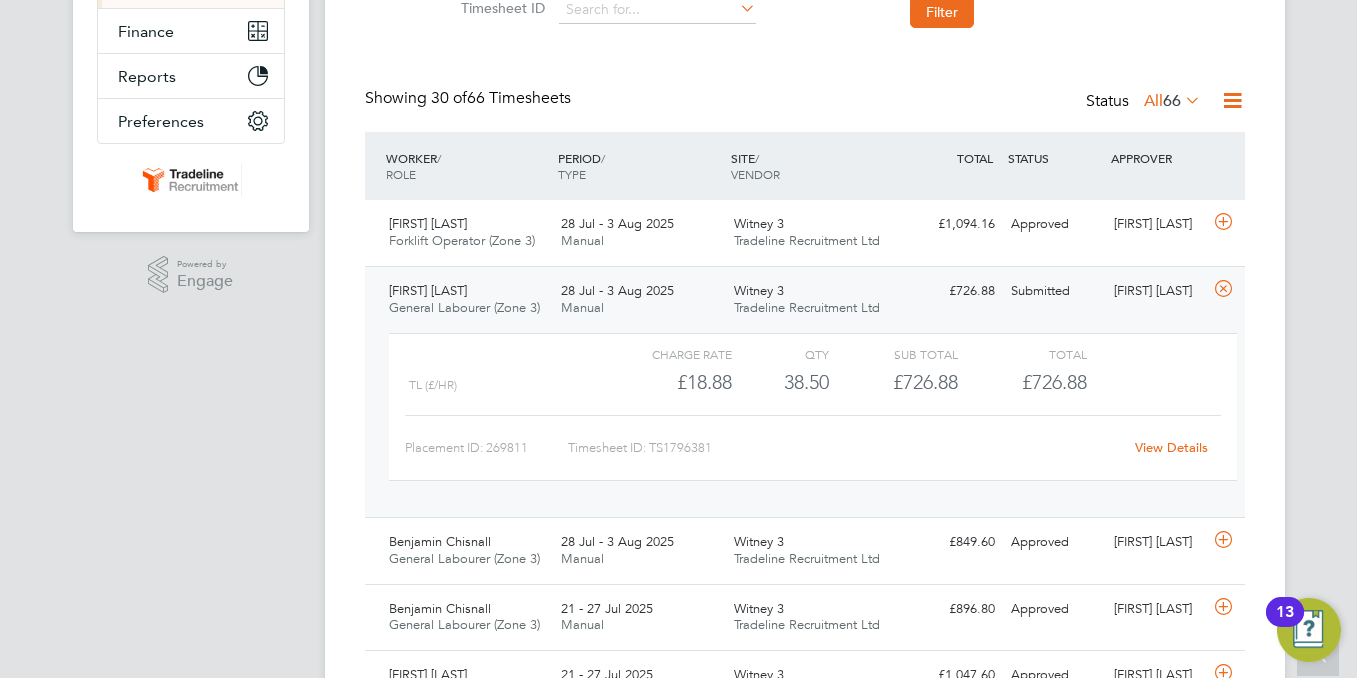 click on "View Details" 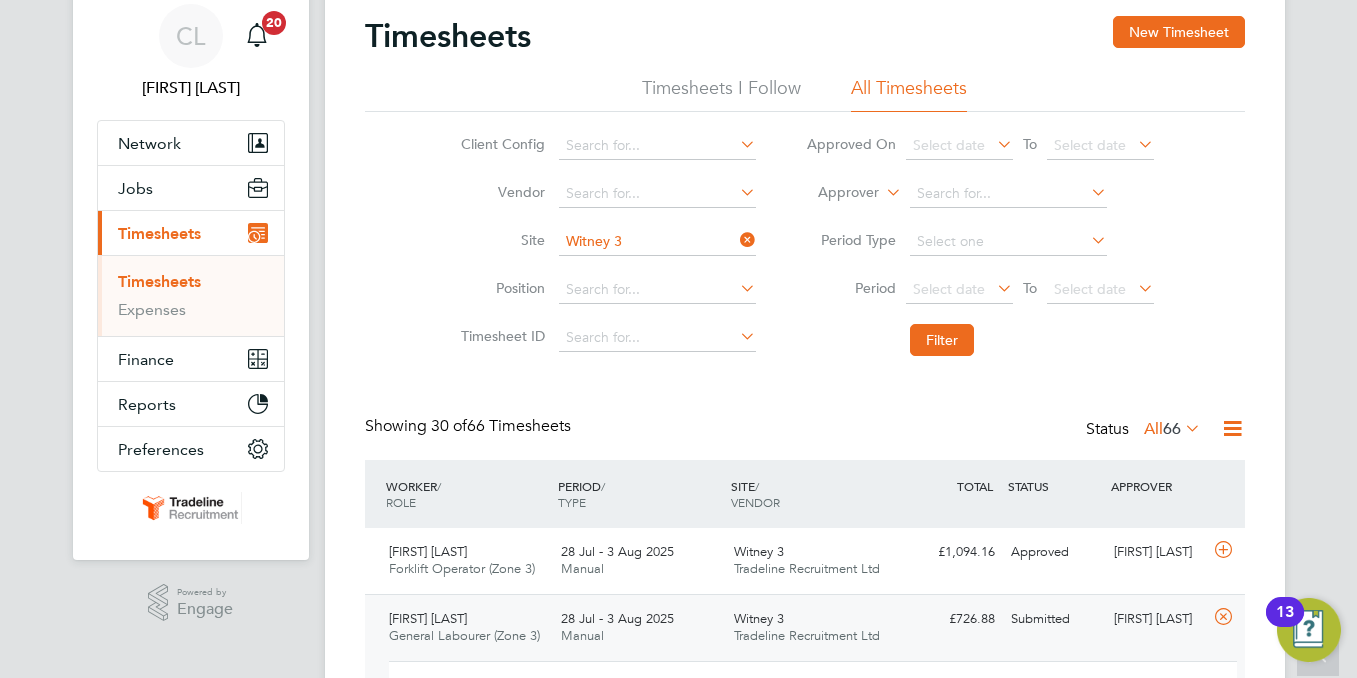 scroll, scrollTop: 0, scrollLeft: 0, axis: both 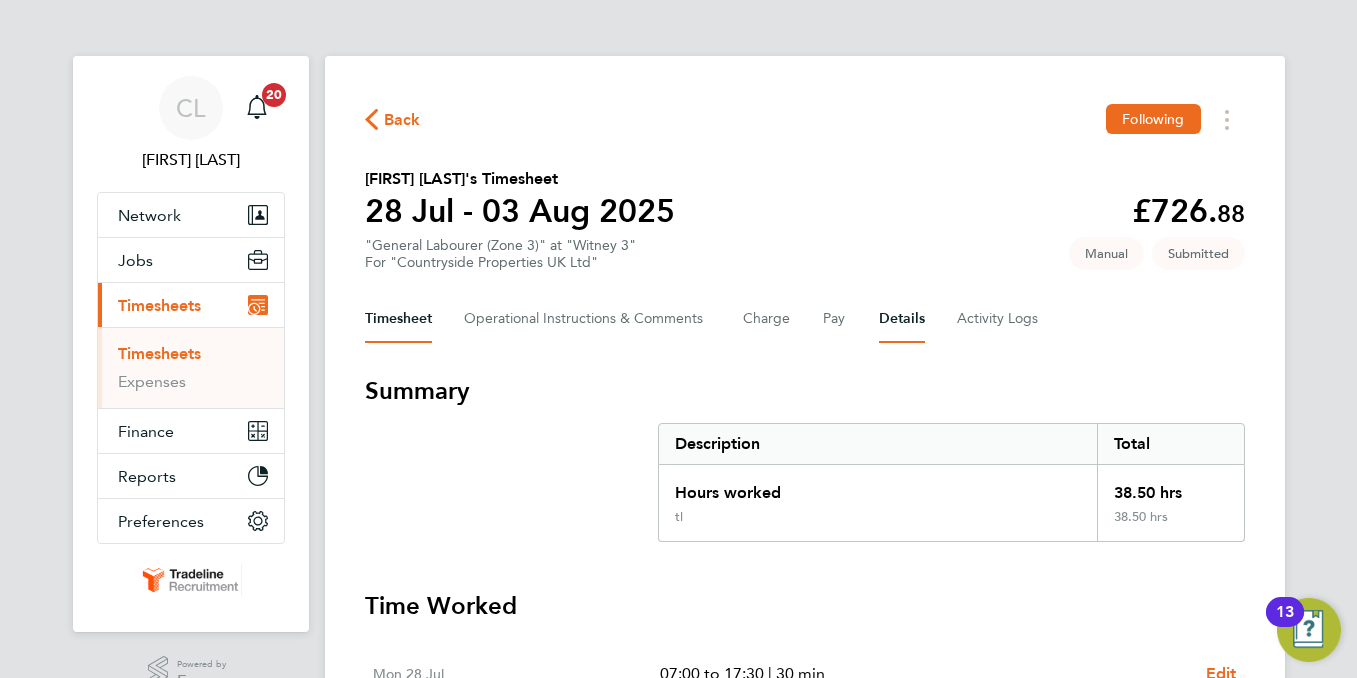 click on "Details" at bounding box center (902, 319) 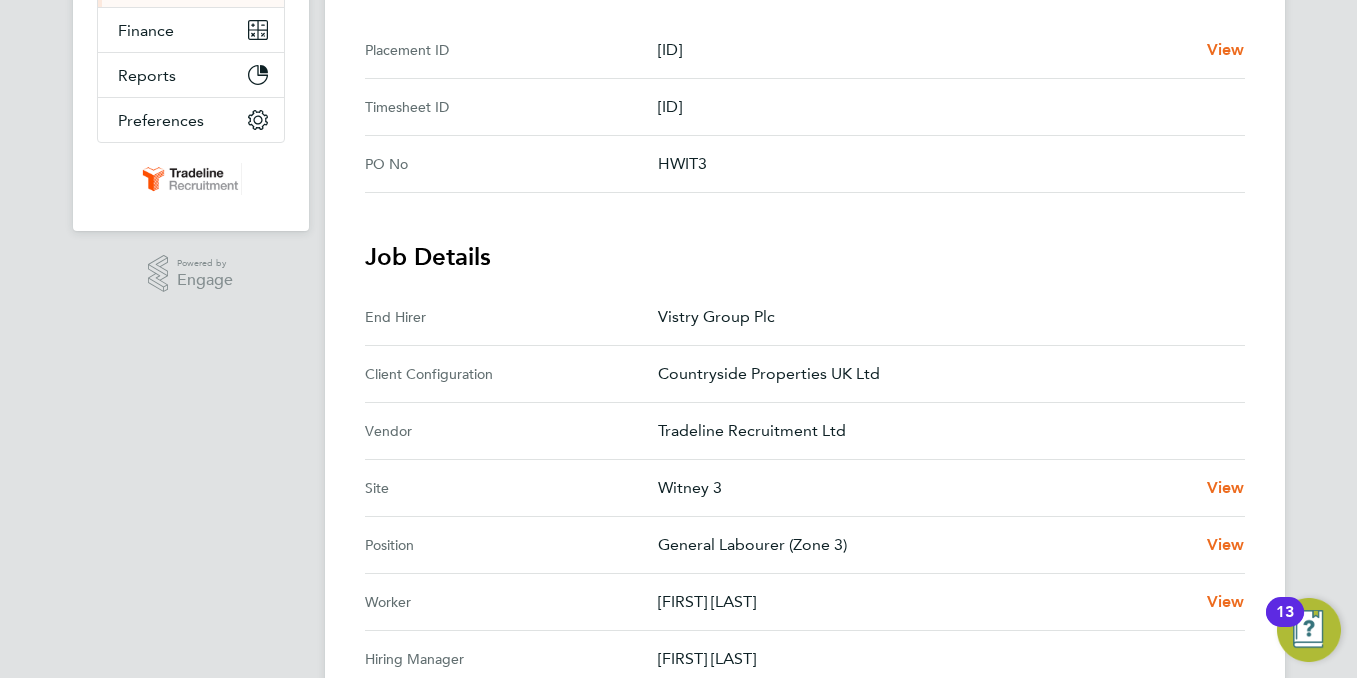 scroll, scrollTop: 700, scrollLeft: 0, axis: vertical 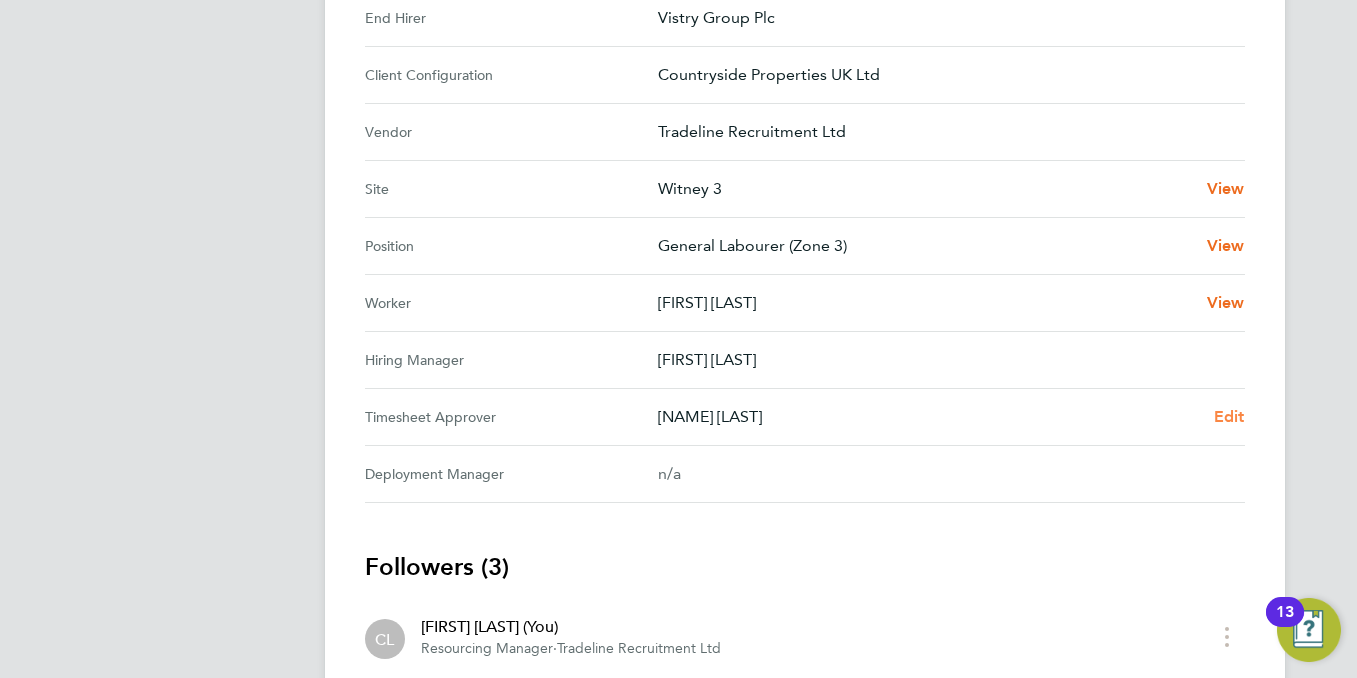 click on "Edit" at bounding box center [1229, 416] 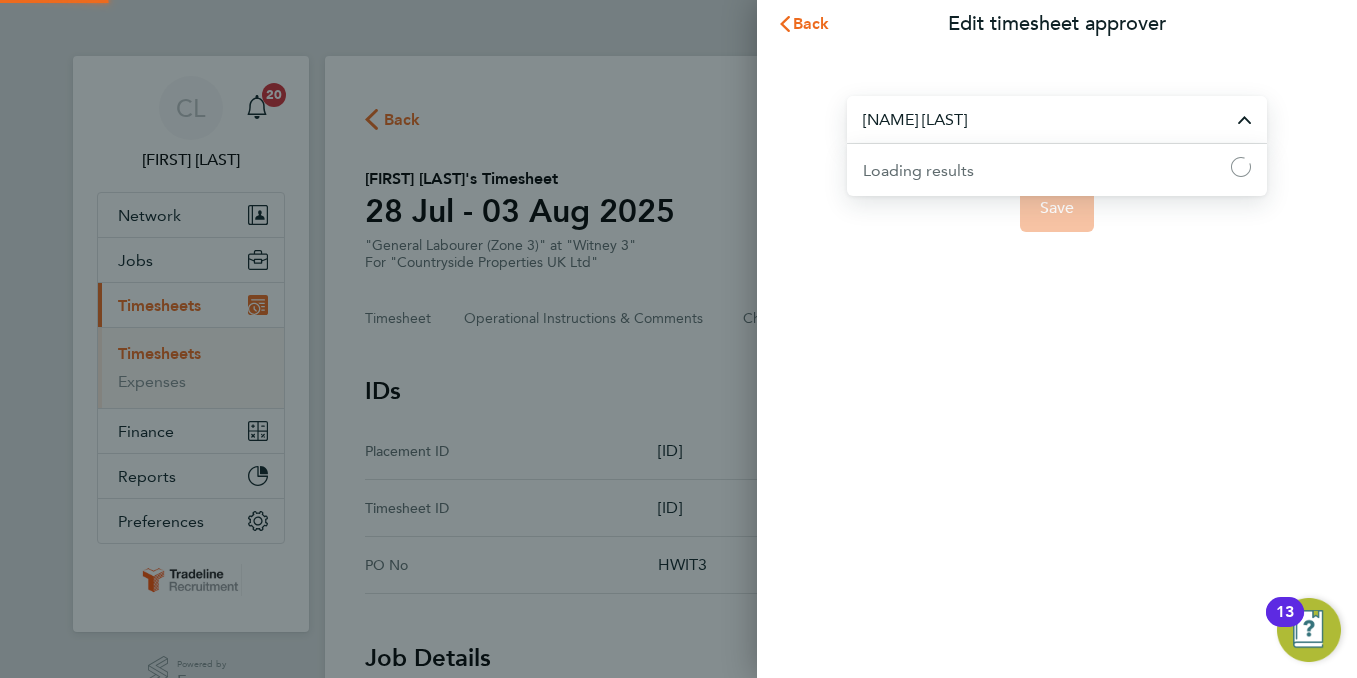 click on "[NAME] [LAST]" at bounding box center (1057, 119) 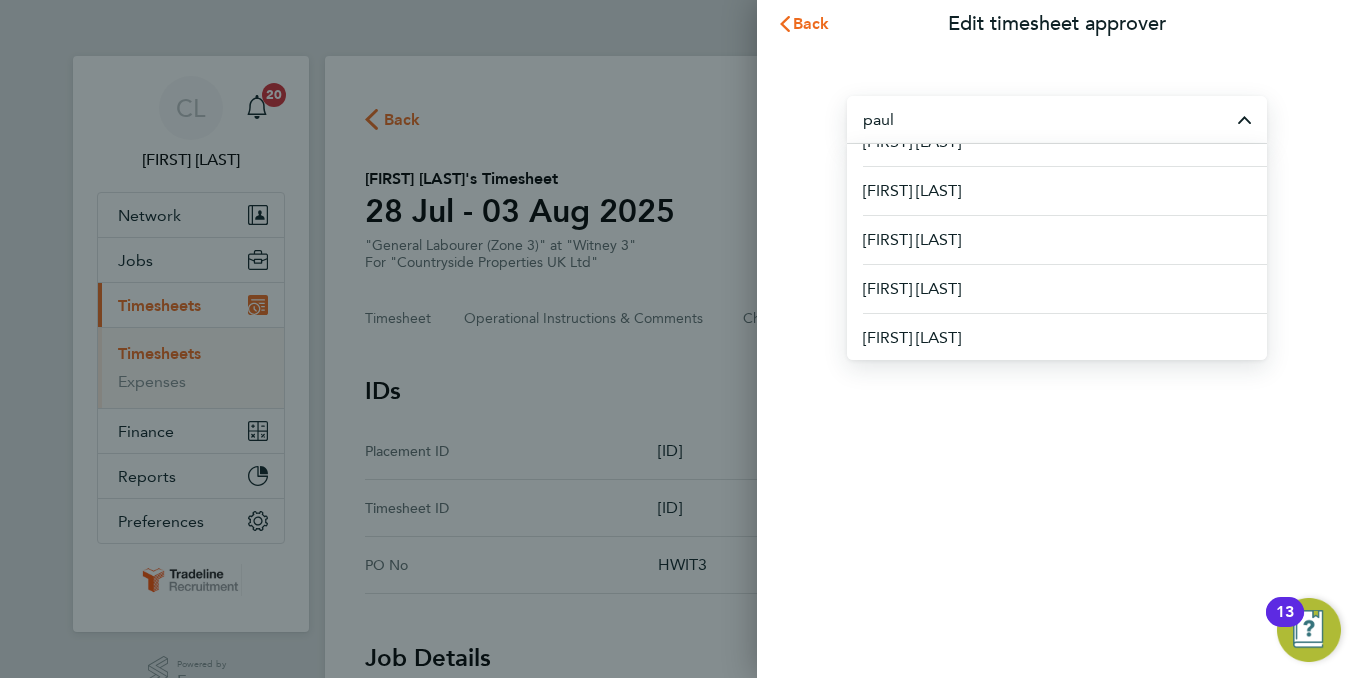 scroll, scrollTop: 700, scrollLeft: 0, axis: vertical 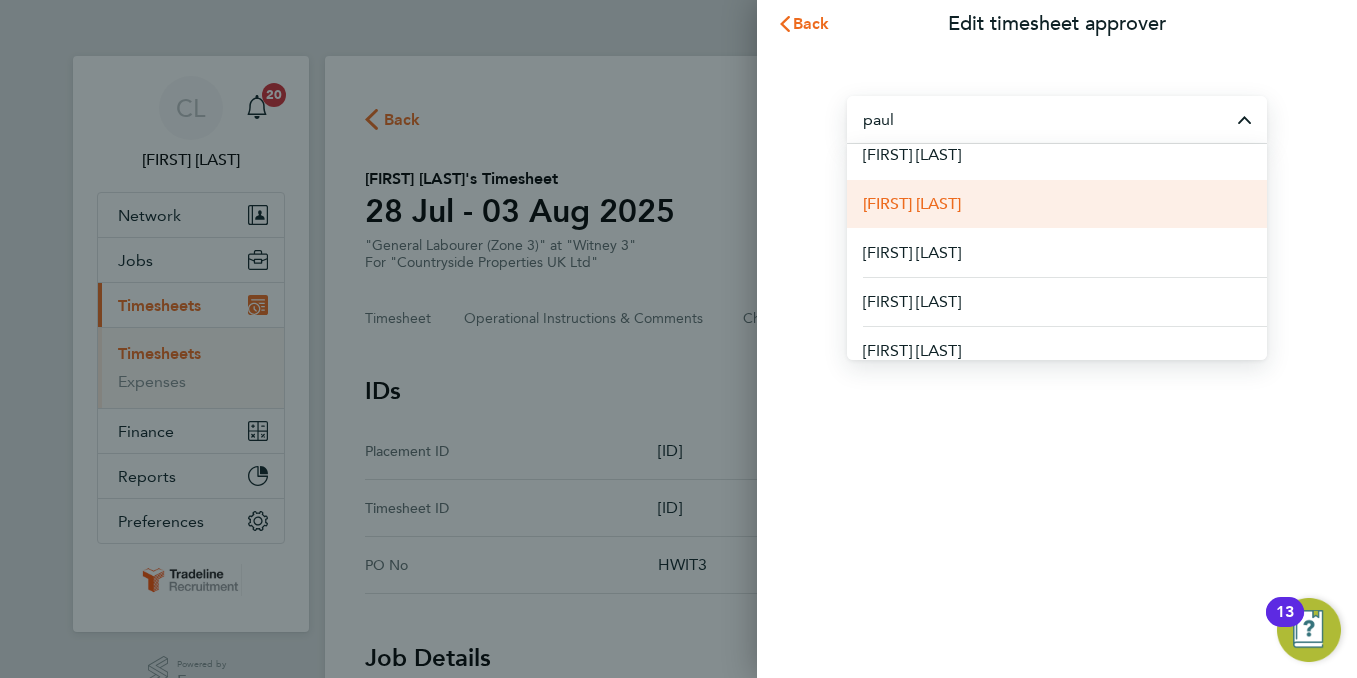 click on "[FIRST] [LAST]" at bounding box center (1057, 203) 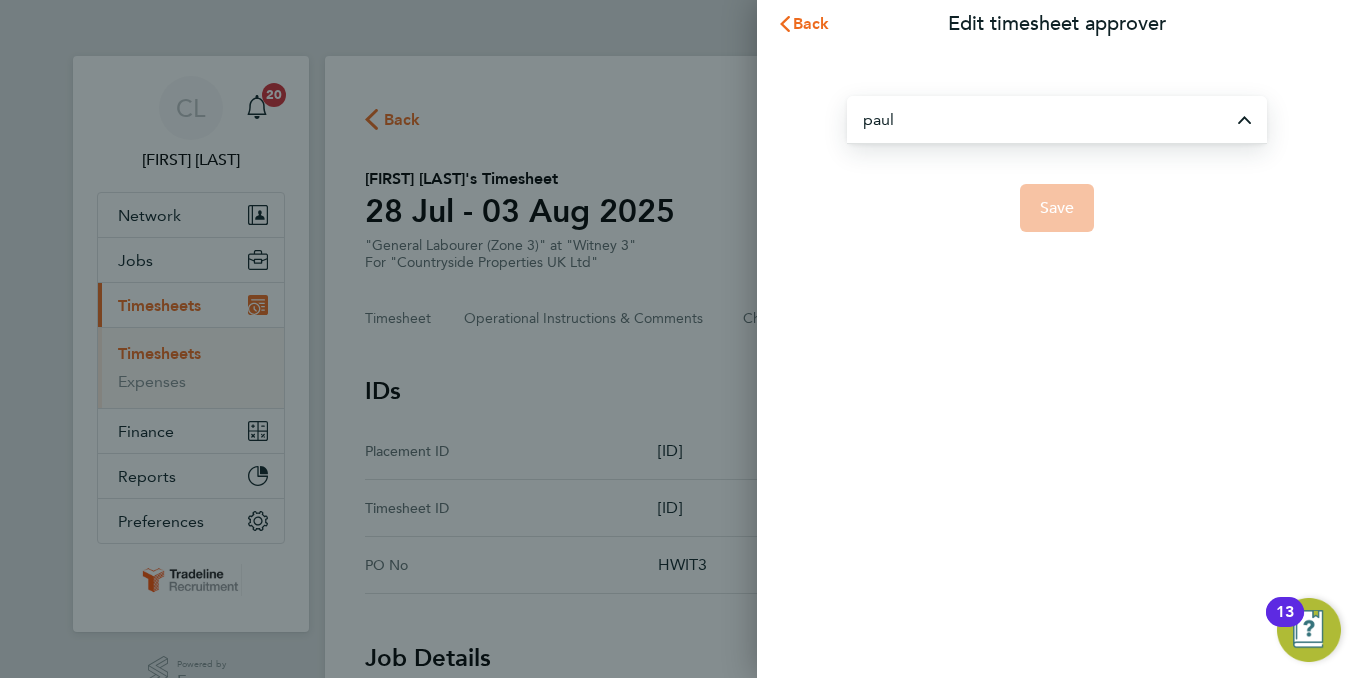 type on "[FIRST] [LAST]" 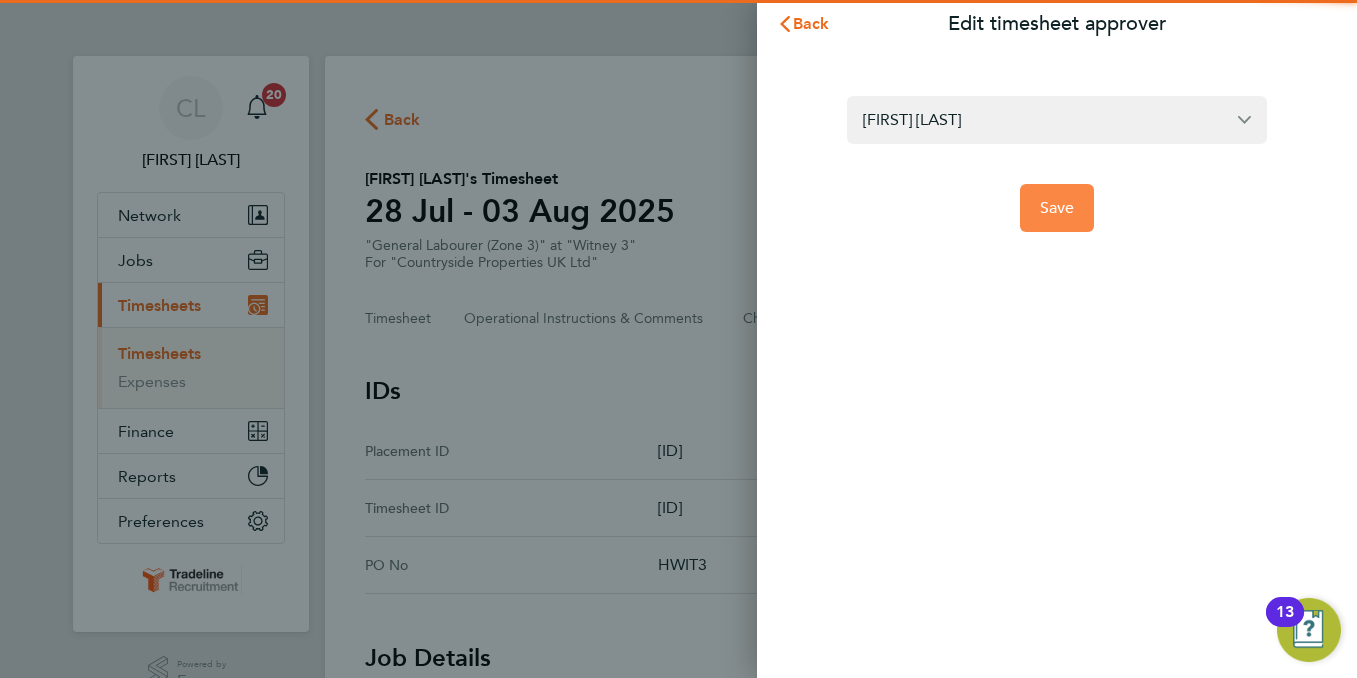 click on "Save" 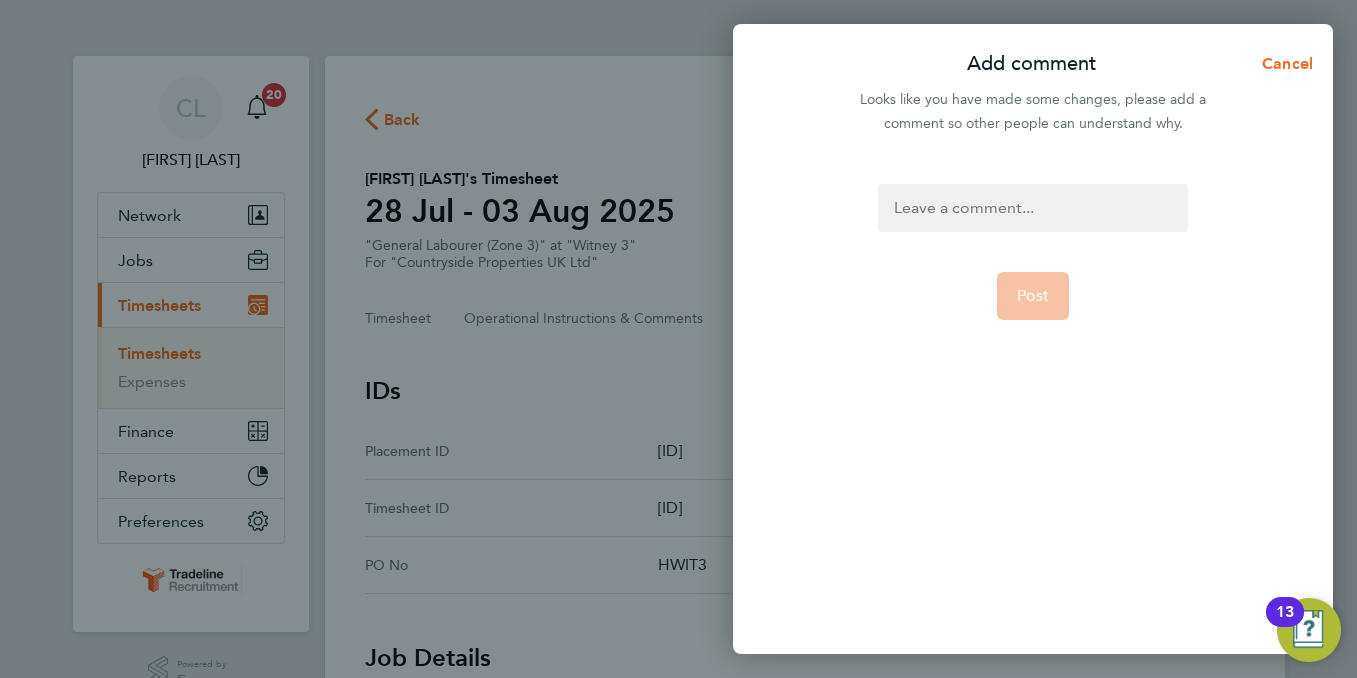 click at bounding box center (1032, 208) 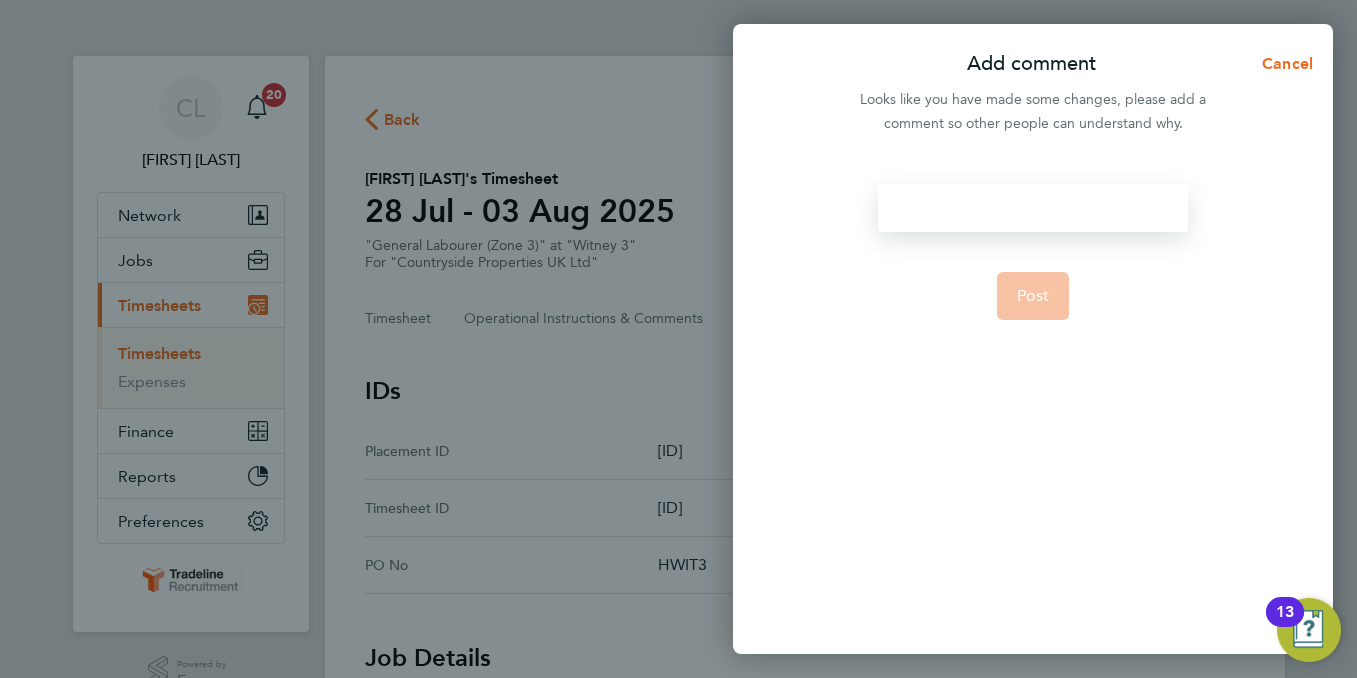click at bounding box center (1032, 208) 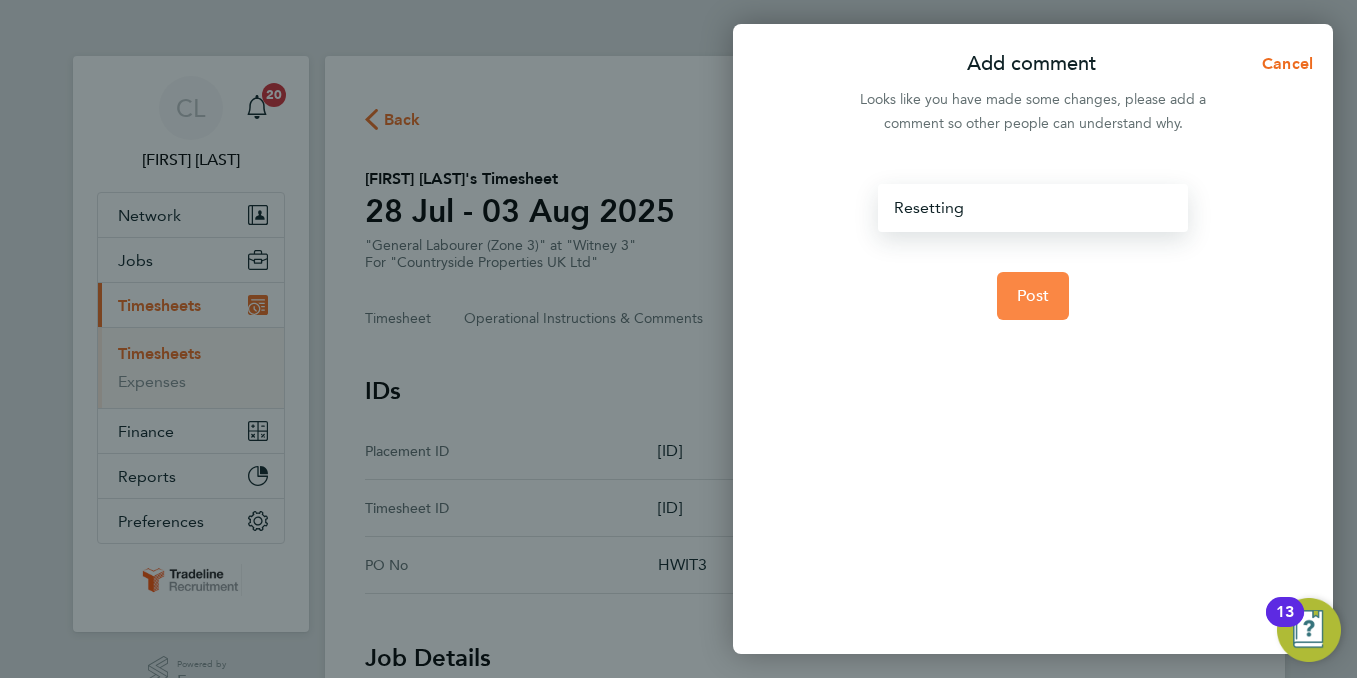 click on "Post" 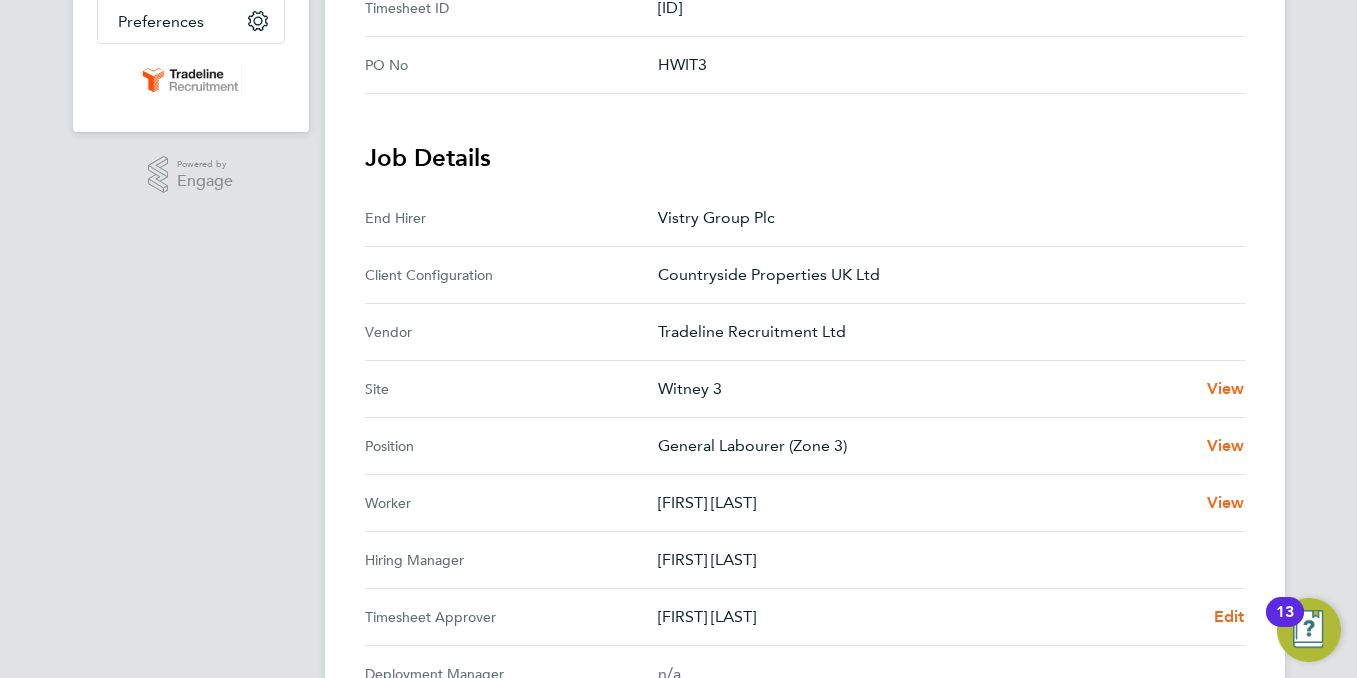 scroll, scrollTop: 600, scrollLeft: 0, axis: vertical 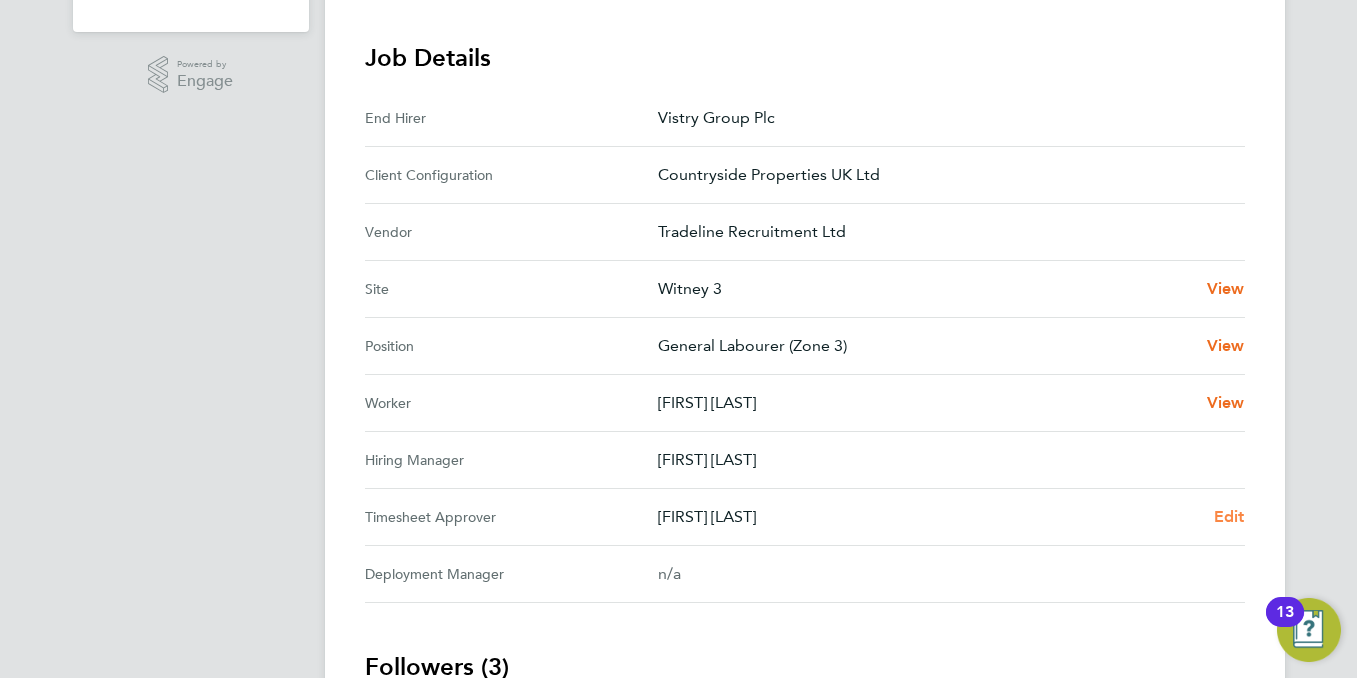click on "Edit" at bounding box center (1229, 516) 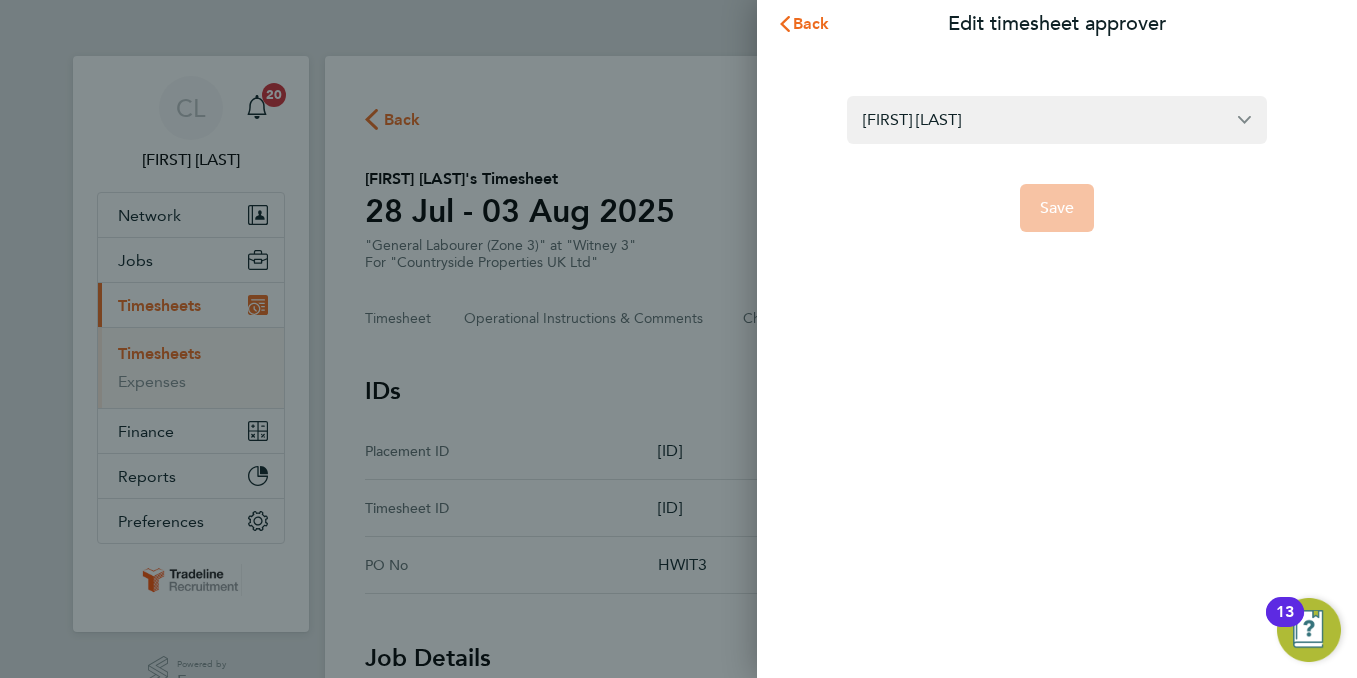 scroll, scrollTop: 0, scrollLeft: 0, axis: both 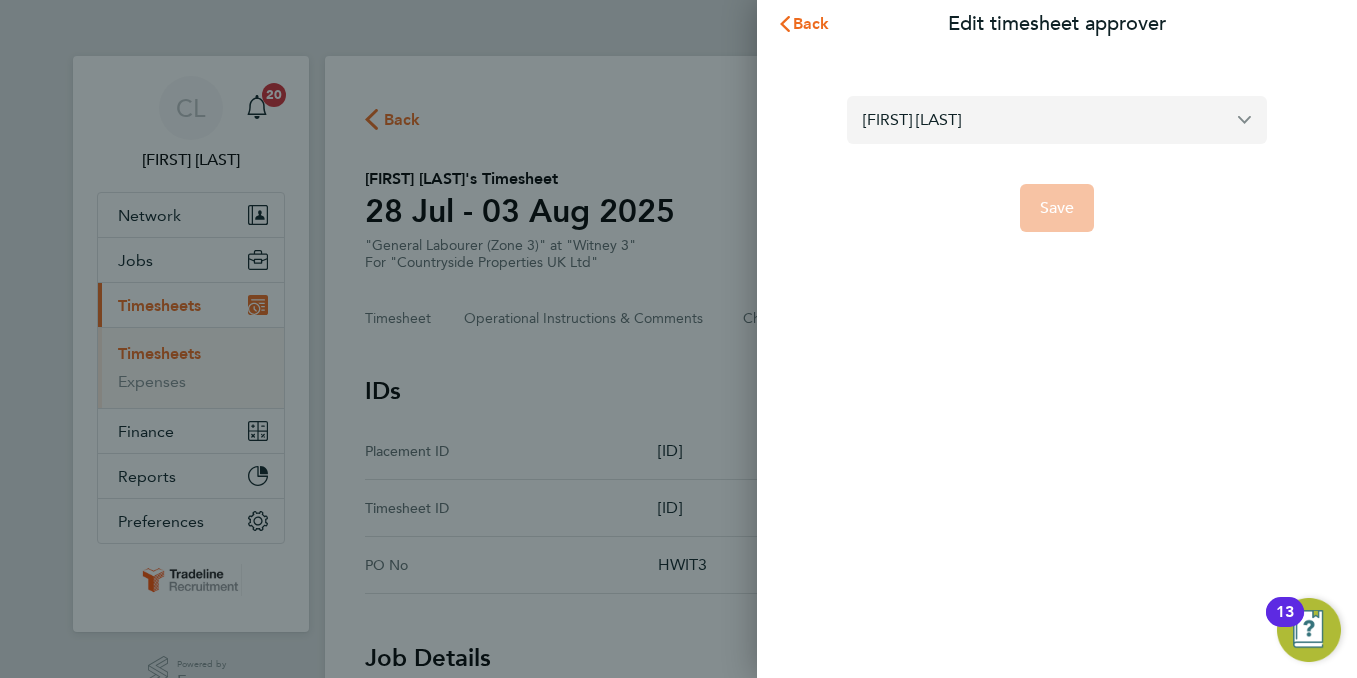 click on "[FIRST] [LAST]" at bounding box center [1057, 119] 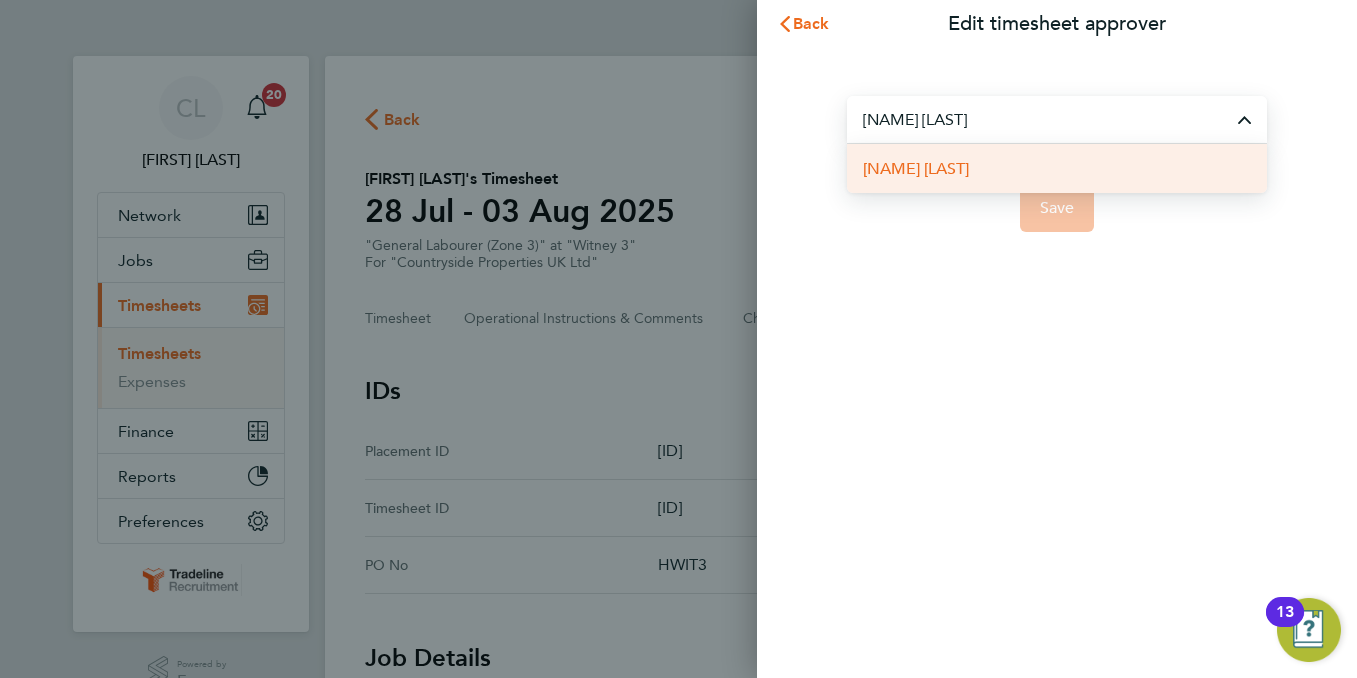 click on "[NAME] [LAST]" at bounding box center (916, 169) 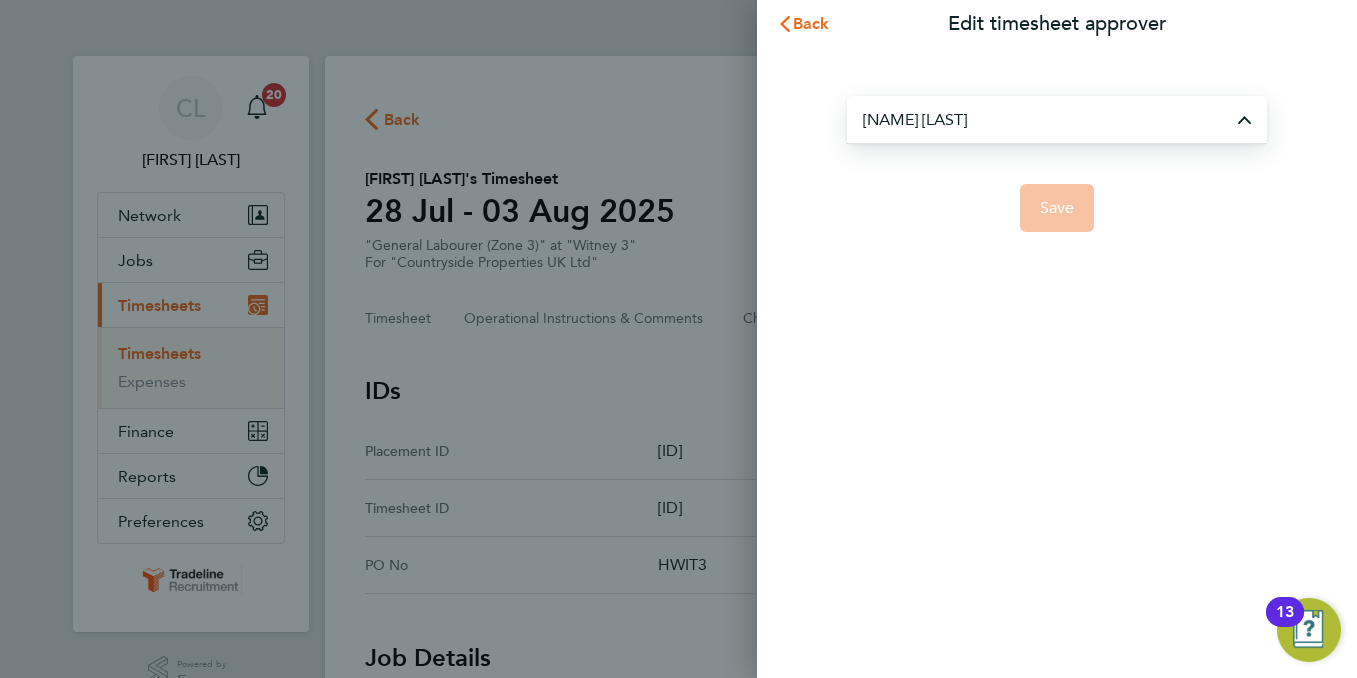 type on "[NAME] [LAST]" 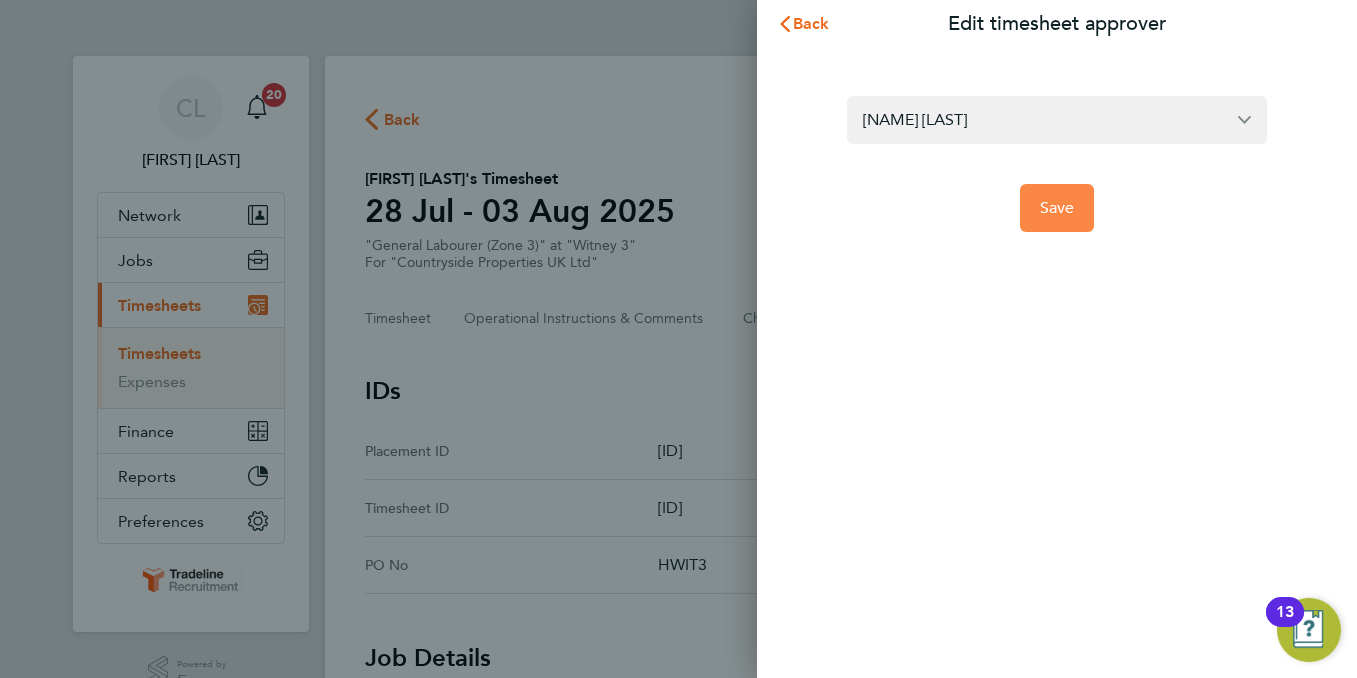 click on "Save" 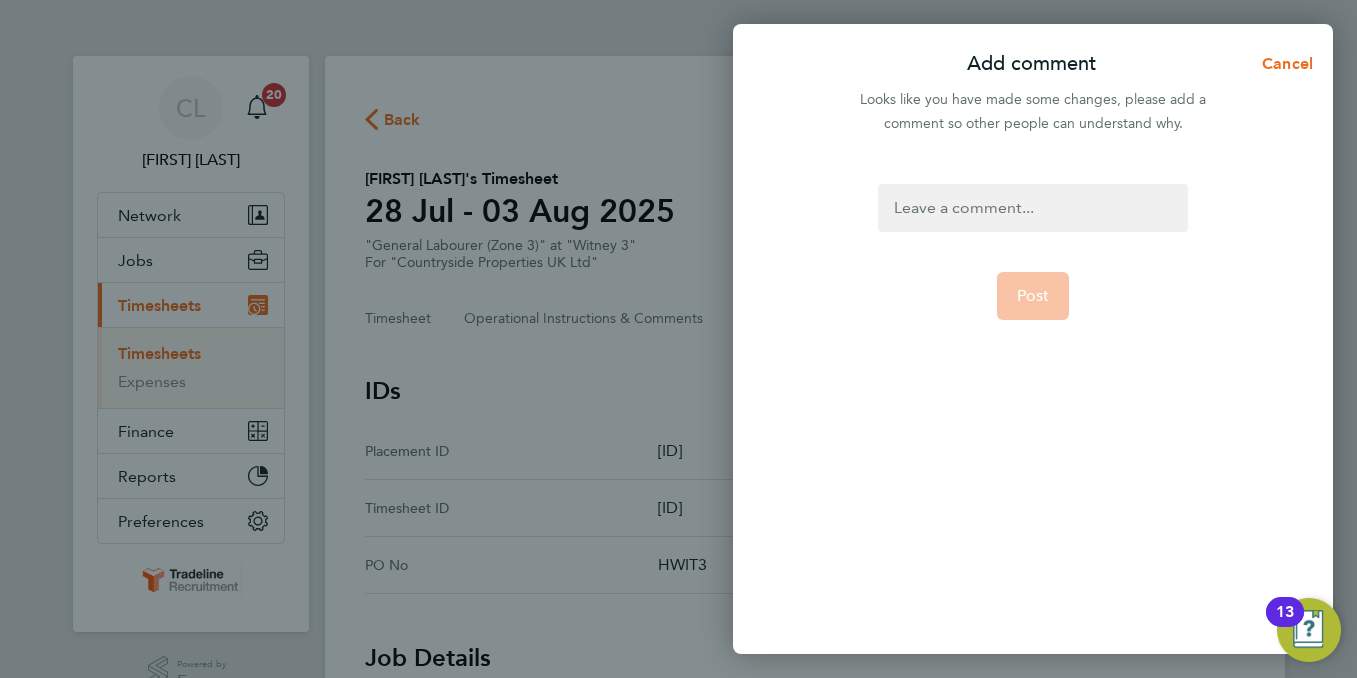 click at bounding box center [1032, 208] 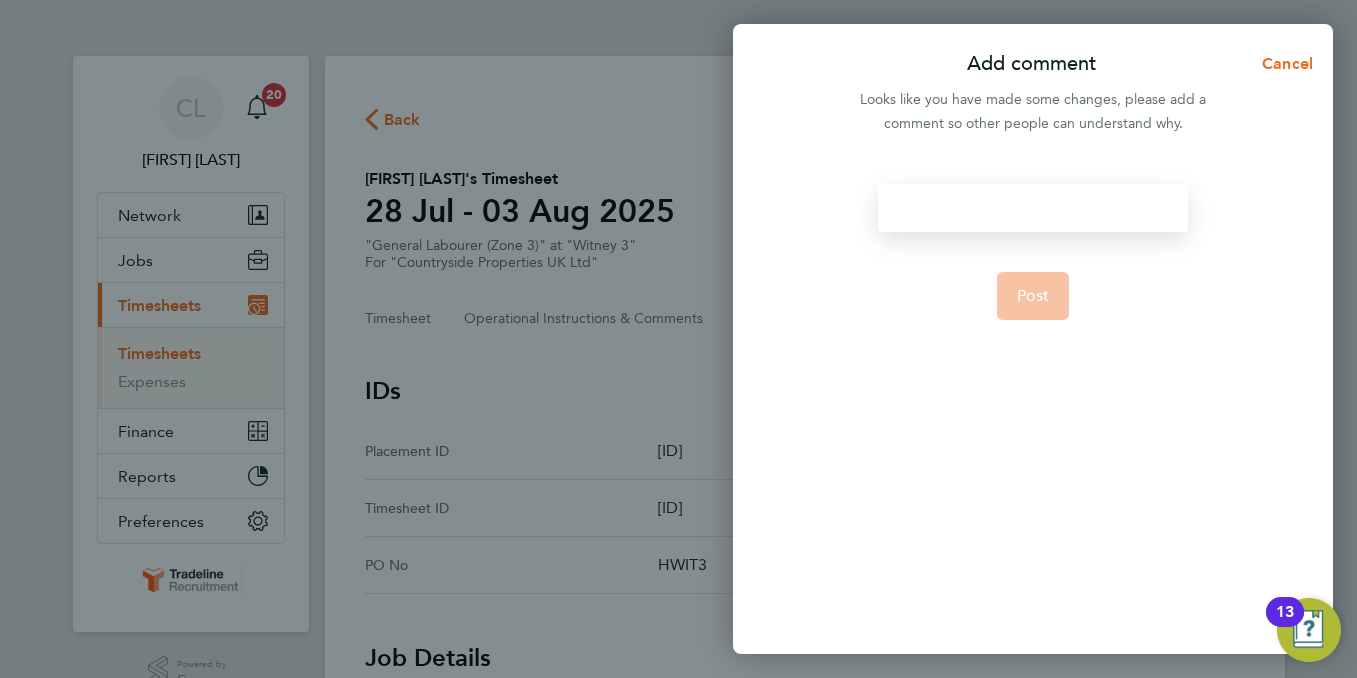 click at bounding box center (1032, 208) 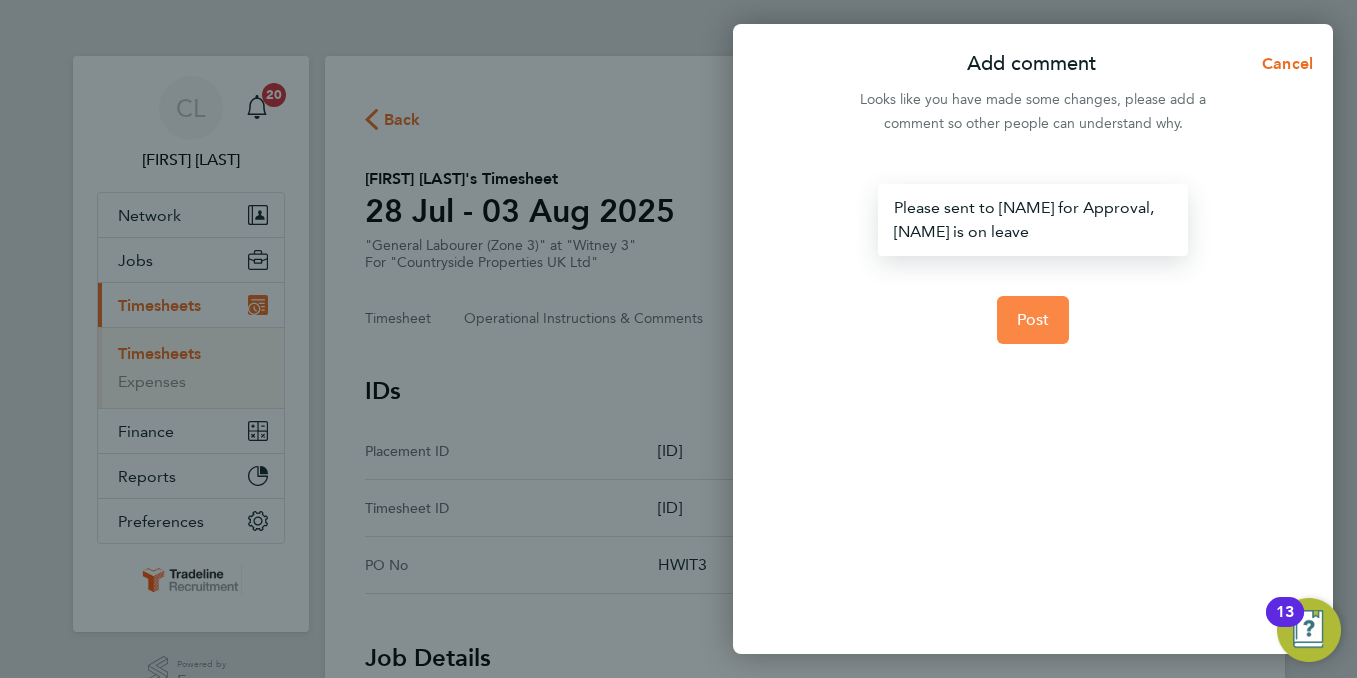 click on "Post" 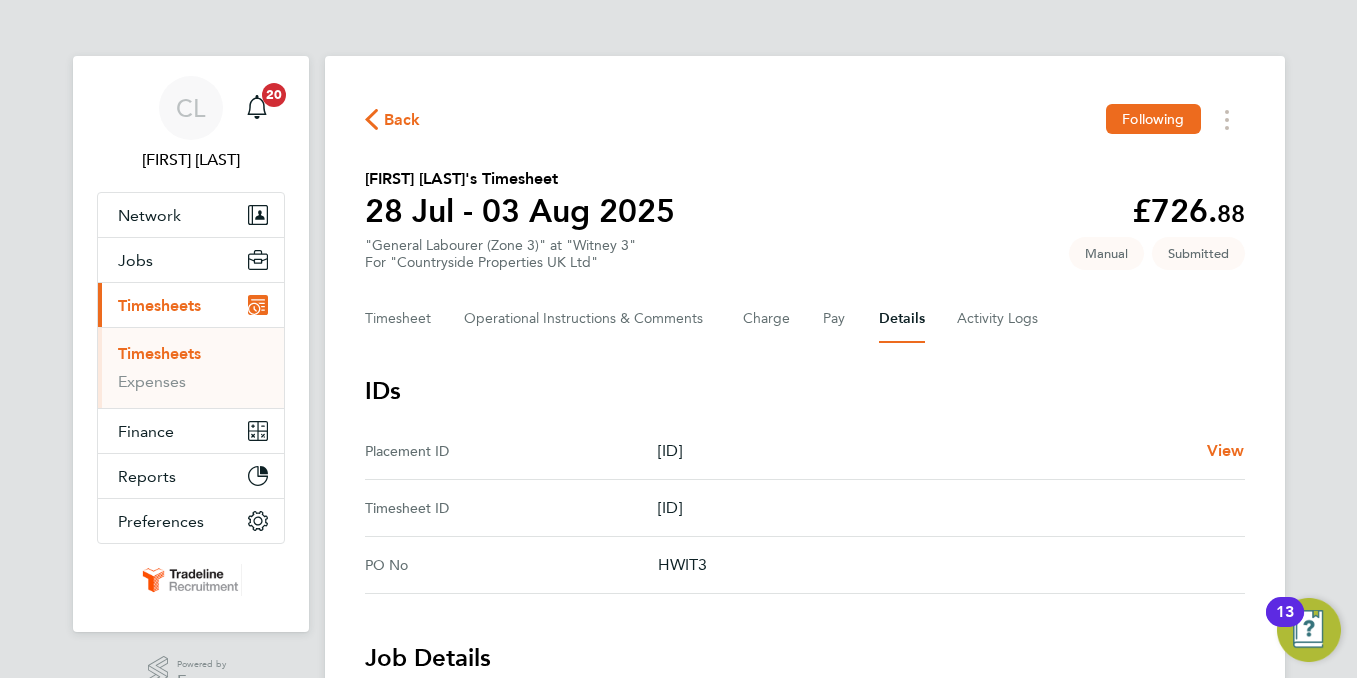 click on "CL [FIRST] [LAST] Notifications
20   Applications:   Network
Team Members   Businesses   Sites   Workers   Contacts   Jobs
Positions   Vacancies   Placements   Current page:   Timesheets
Timesheets   Expenses   Finance
Invoices & Credit Notes   Statements   Payments   Reports
Margin Report   Report Downloads   Preferences
My Business   Doc. Requirements   VMS Configurations   Notifications   Activity Logs
.st0{fill:#C0C1C2;}
Powered by Engage
Back  Following
[FIRST] [LAST]'s Timesheet   28 Jul - 03 Aug 2025   £726. 88  "General Labourer (Zone 3)" at "Witney 3"  For "Countryside Properties UK Ltd"  Submitted   Manual   Timesheet   Operational Instructions & Comments   Charge   Pay   Details   Activity Logs" at bounding box center [678, 831] 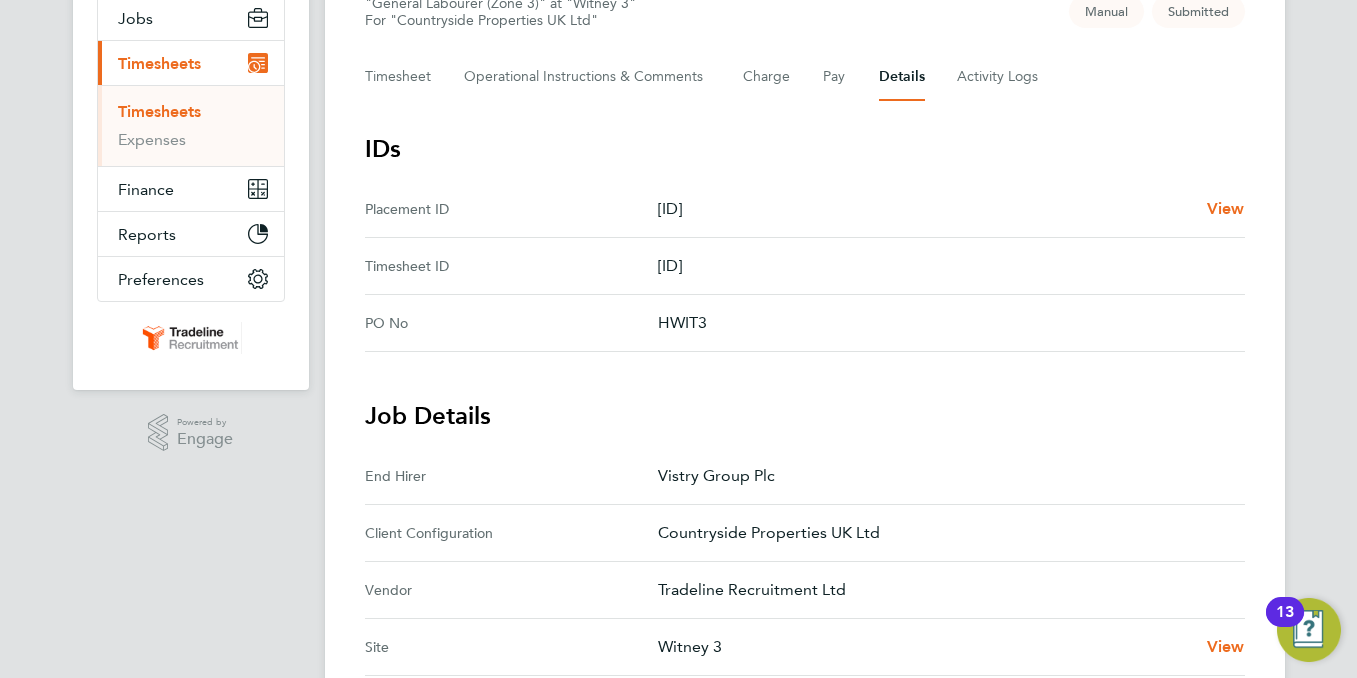 scroll, scrollTop: 700, scrollLeft: 0, axis: vertical 